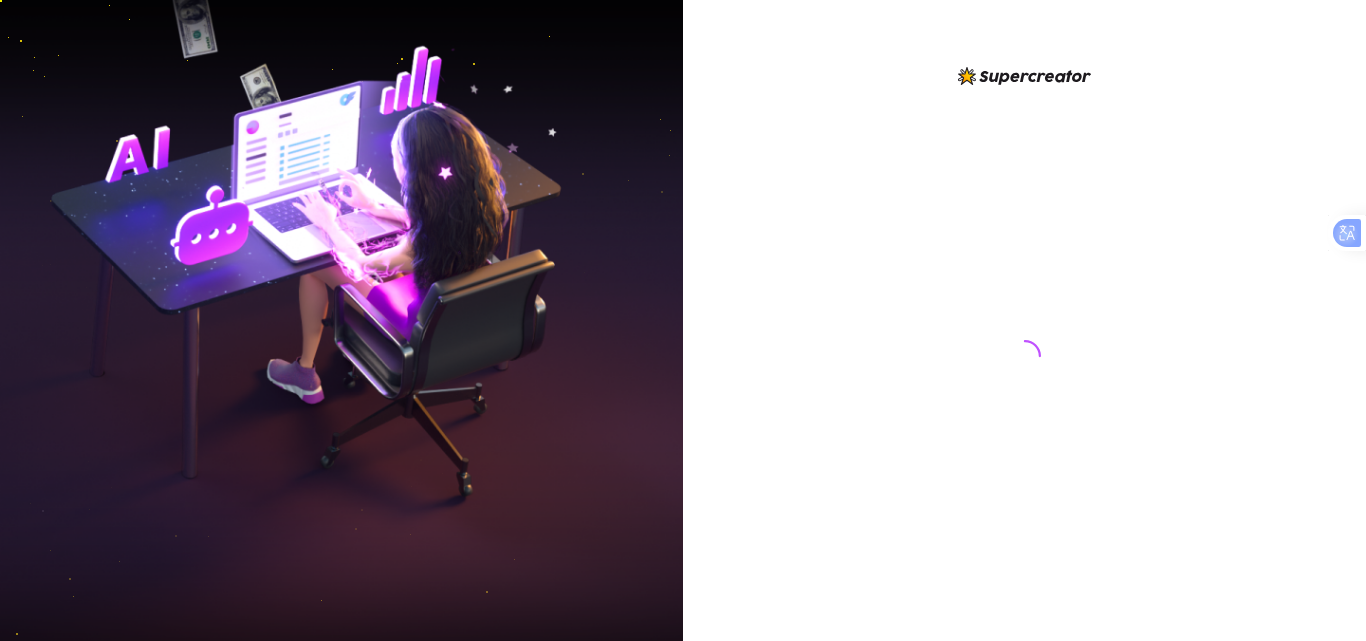 scroll, scrollTop: 0, scrollLeft: 0, axis: both 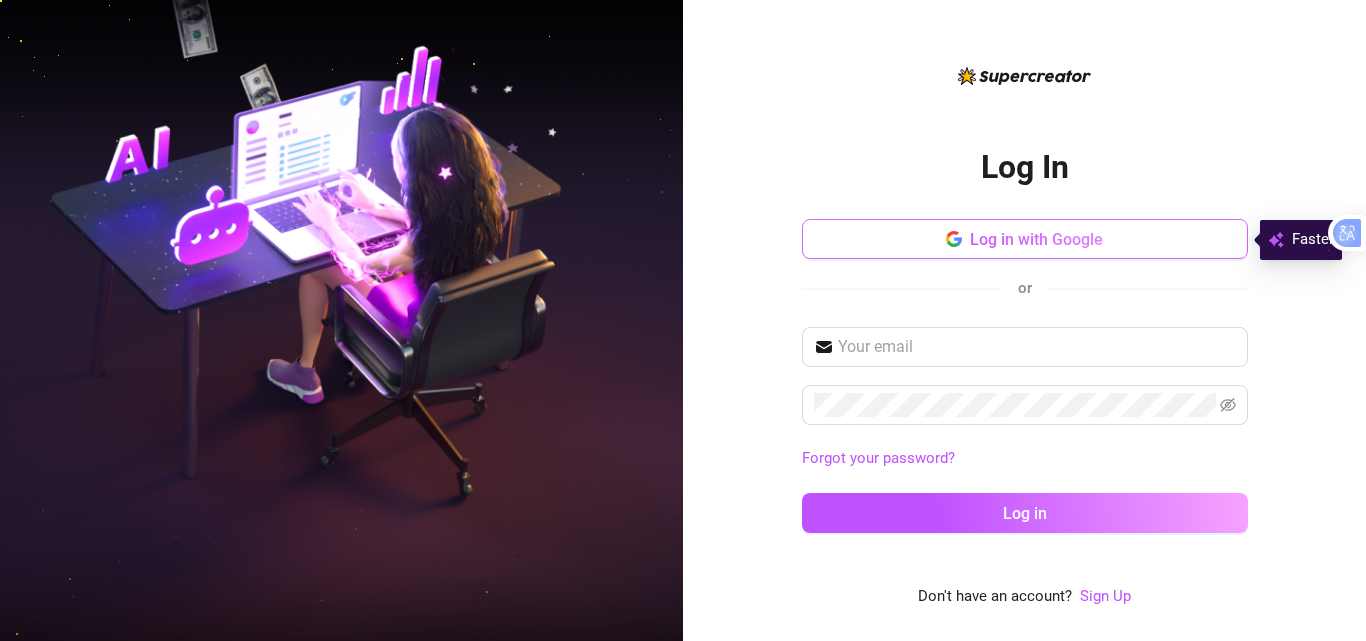 click on "Log in with Google" at bounding box center [1025, 239] 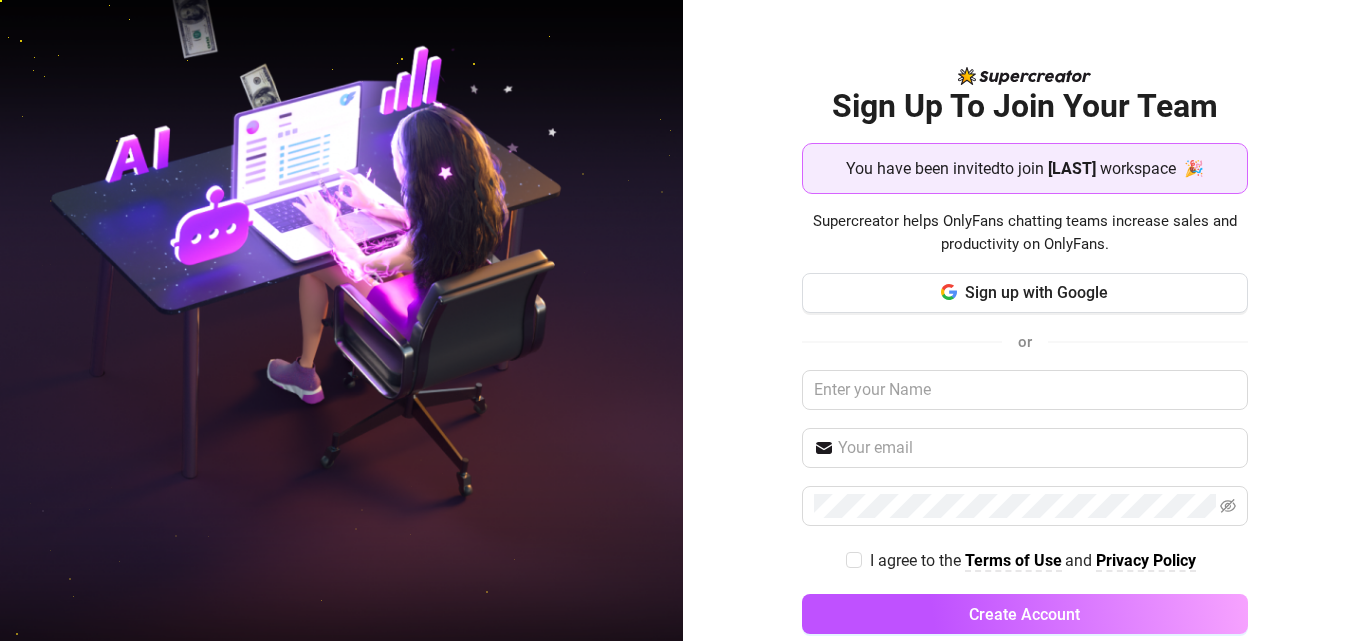 scroll, scrollTop: 0, scrollLeft: 0, axis: both 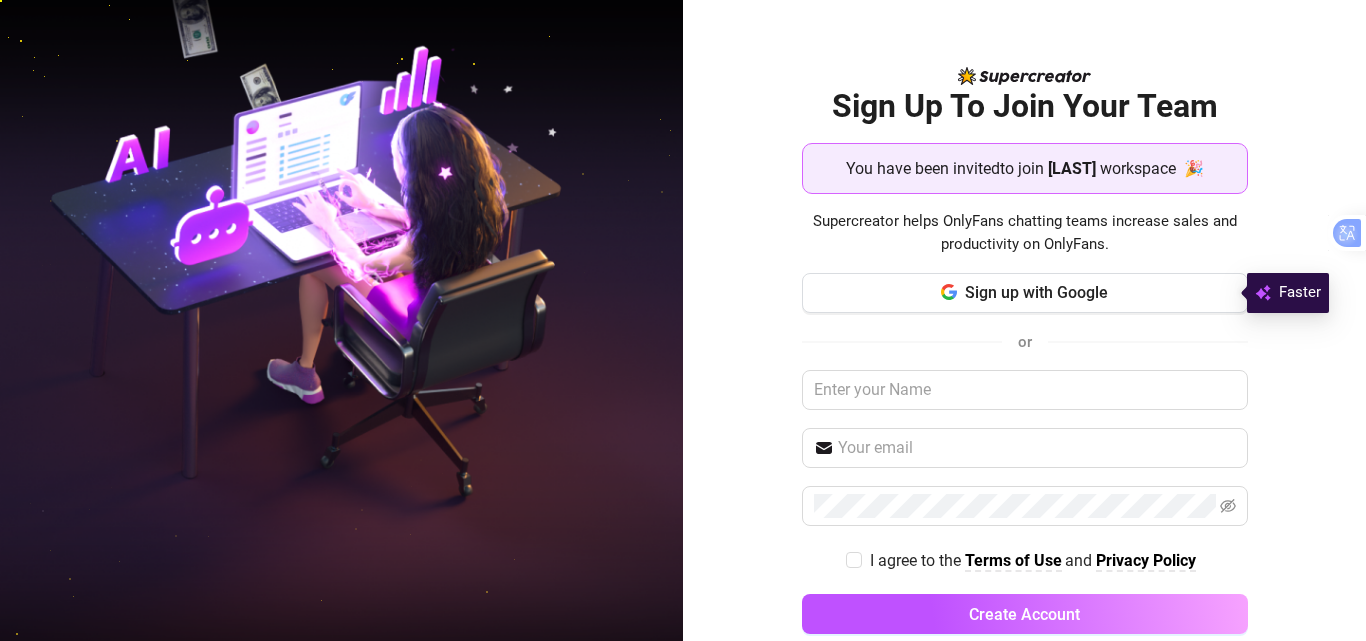 click on "[LAST]" at bounding box center (1072, 168) 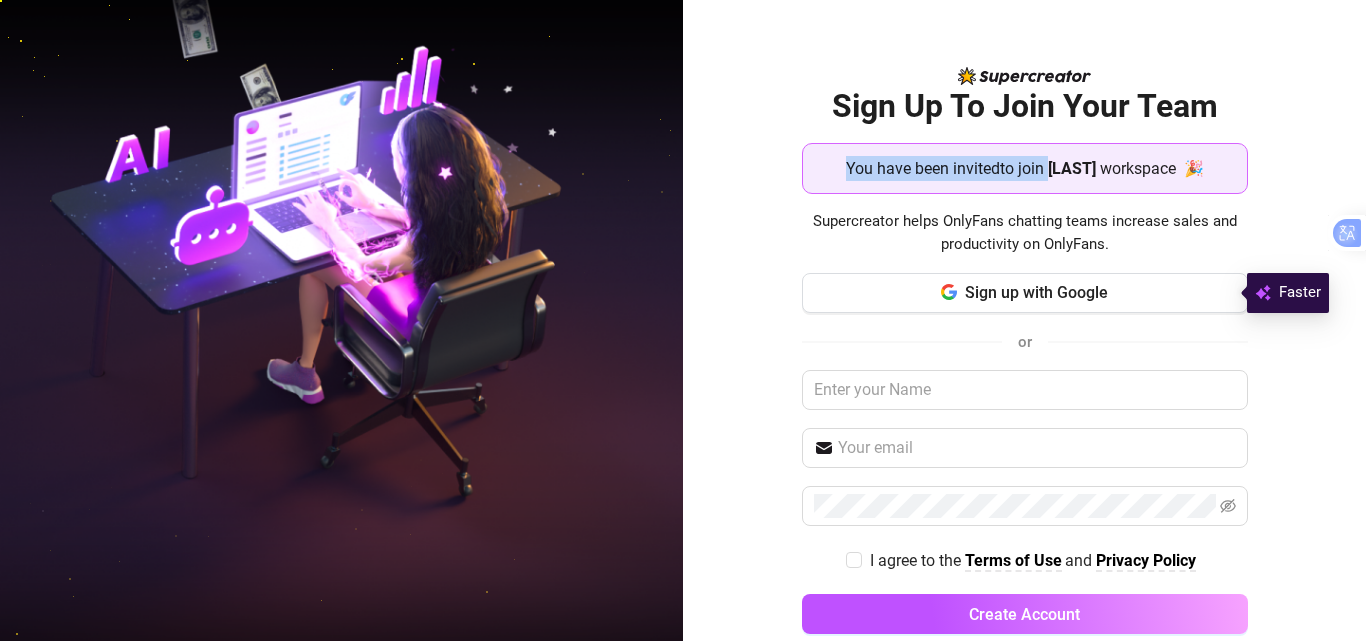 click on "You have been invited  to join" at bounding box center [945, 168] 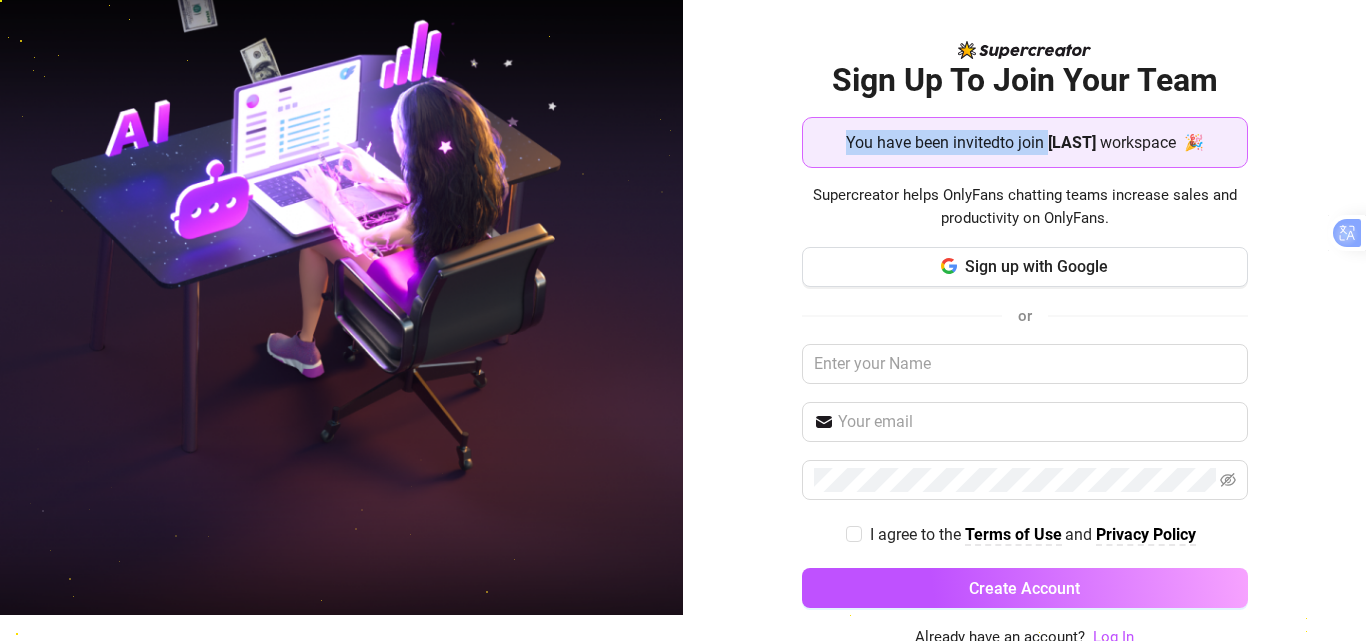 scroll, scrollTop: 35, scrollLeft: 0, axis: vertical 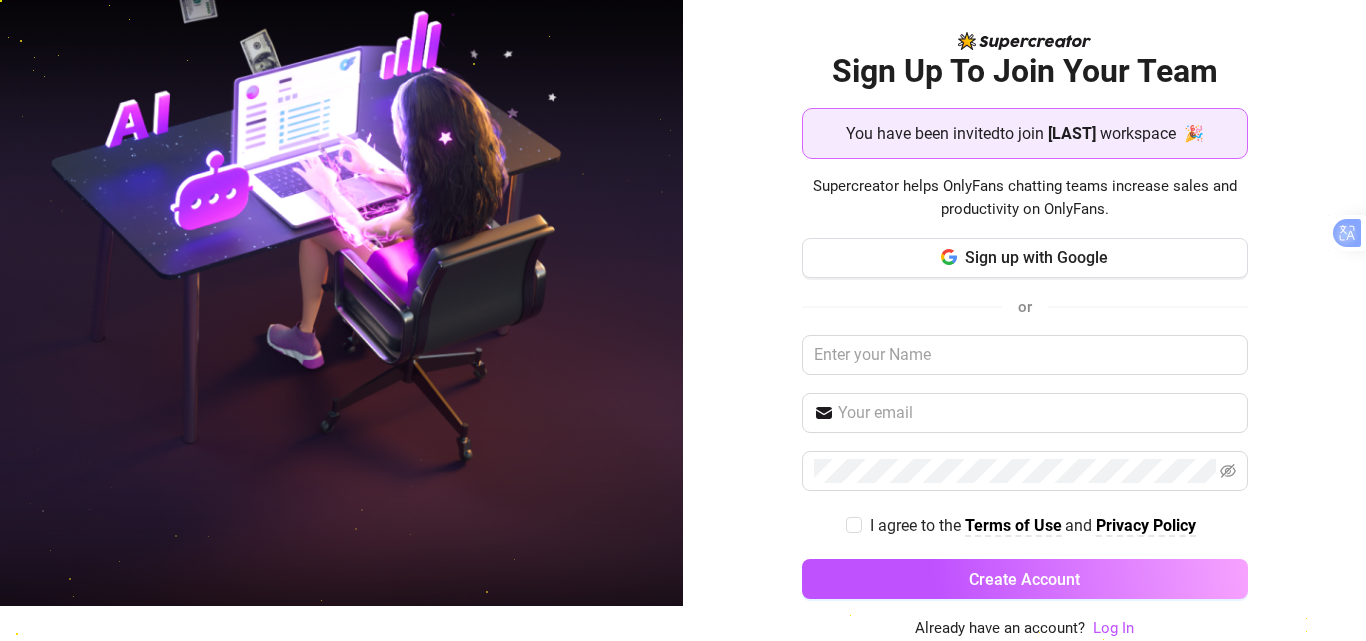 click on "I agree to the   Terms of Use   and   Privacy Policy" at bounding box center (1025, 525) 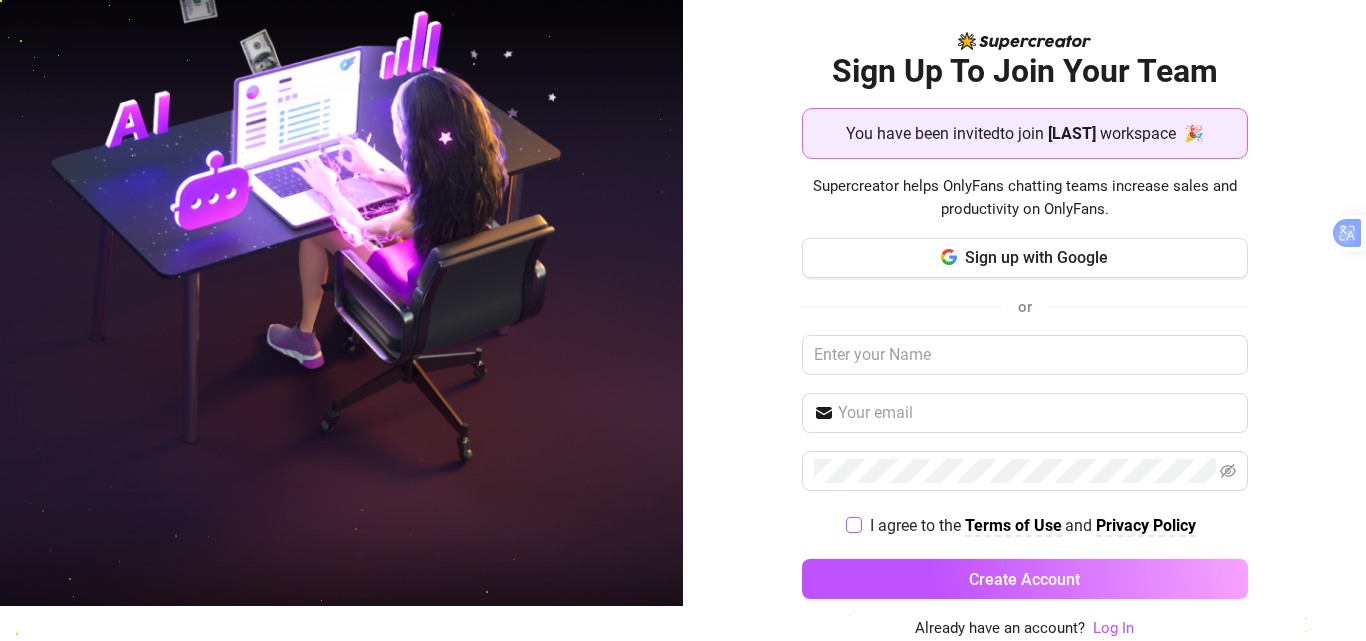 click at bounding box center (854, 525) 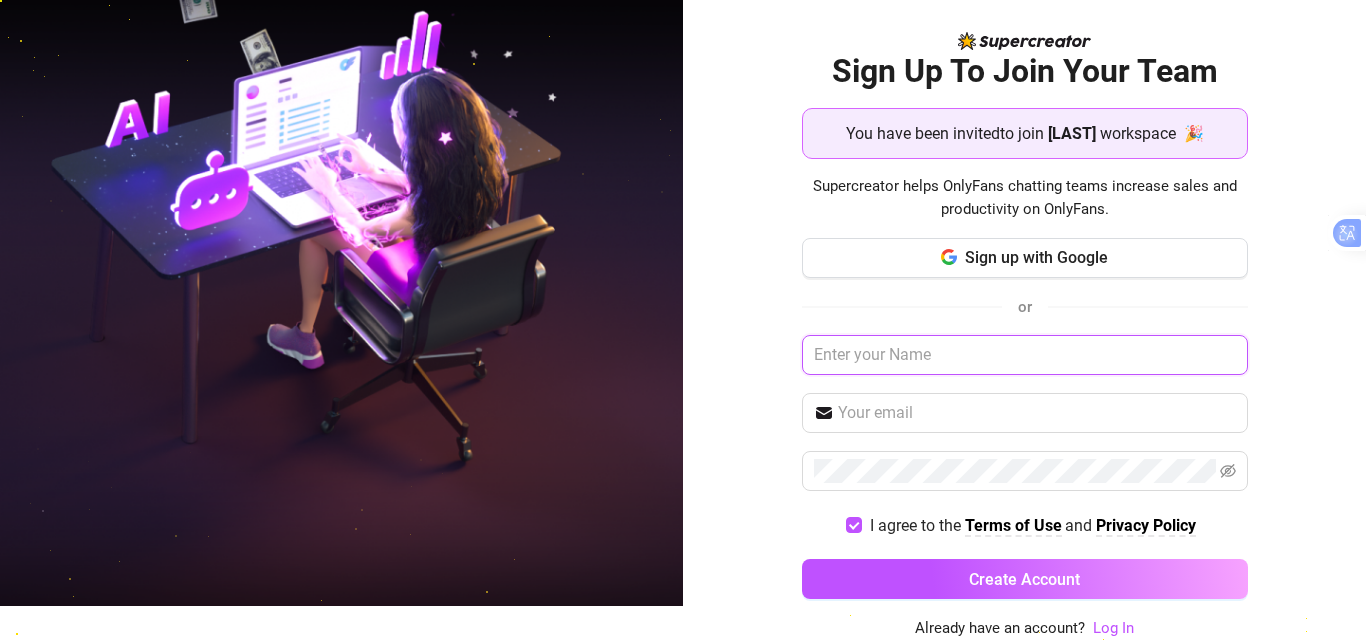 click at bounding box center [1025, 355] 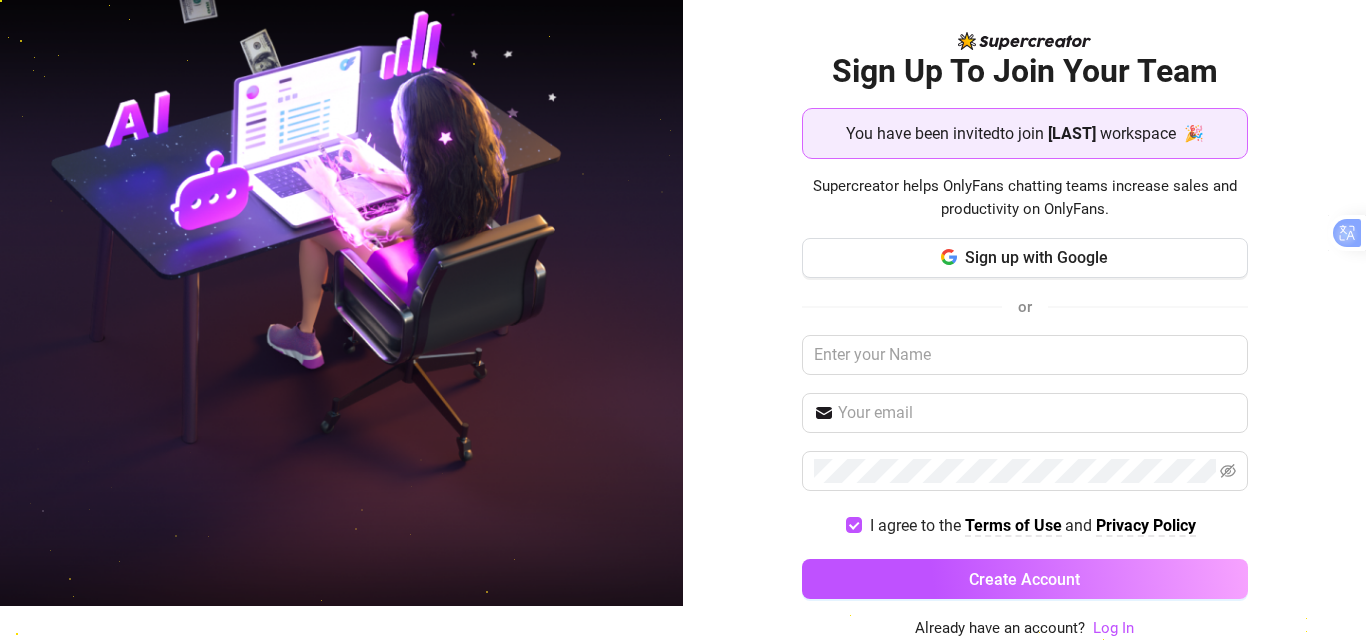 click at bounding box center [341, 285] 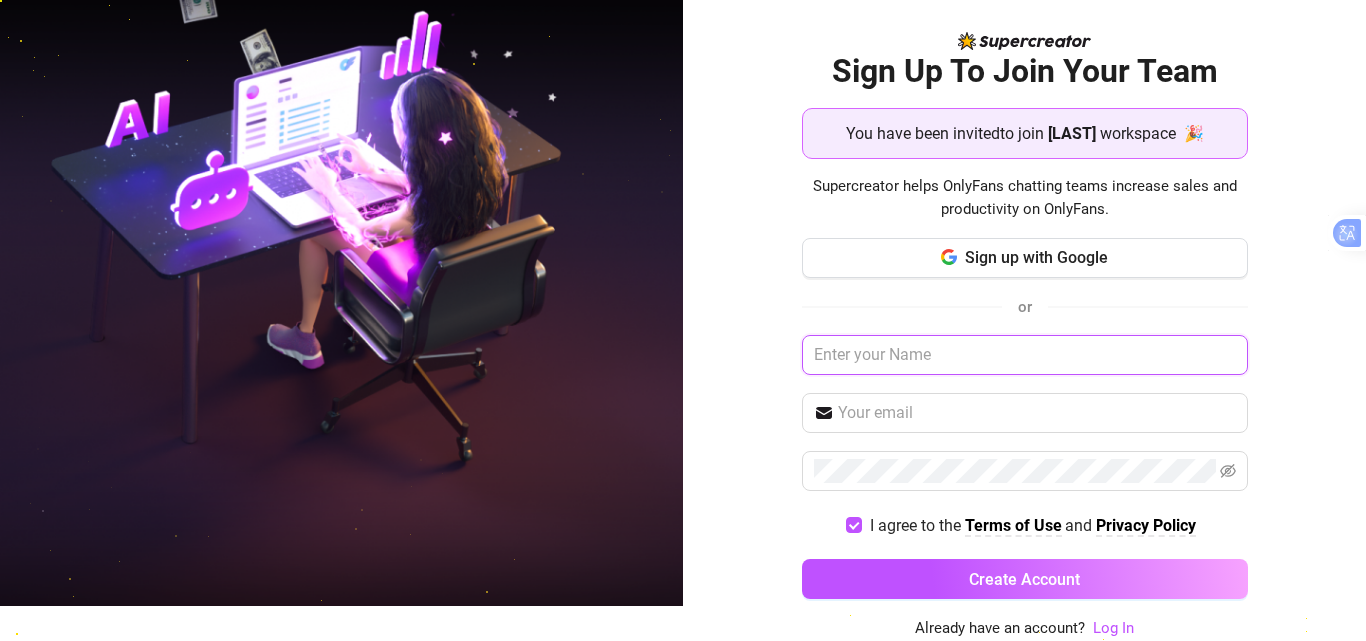 click at bounding box center (1025, 355) 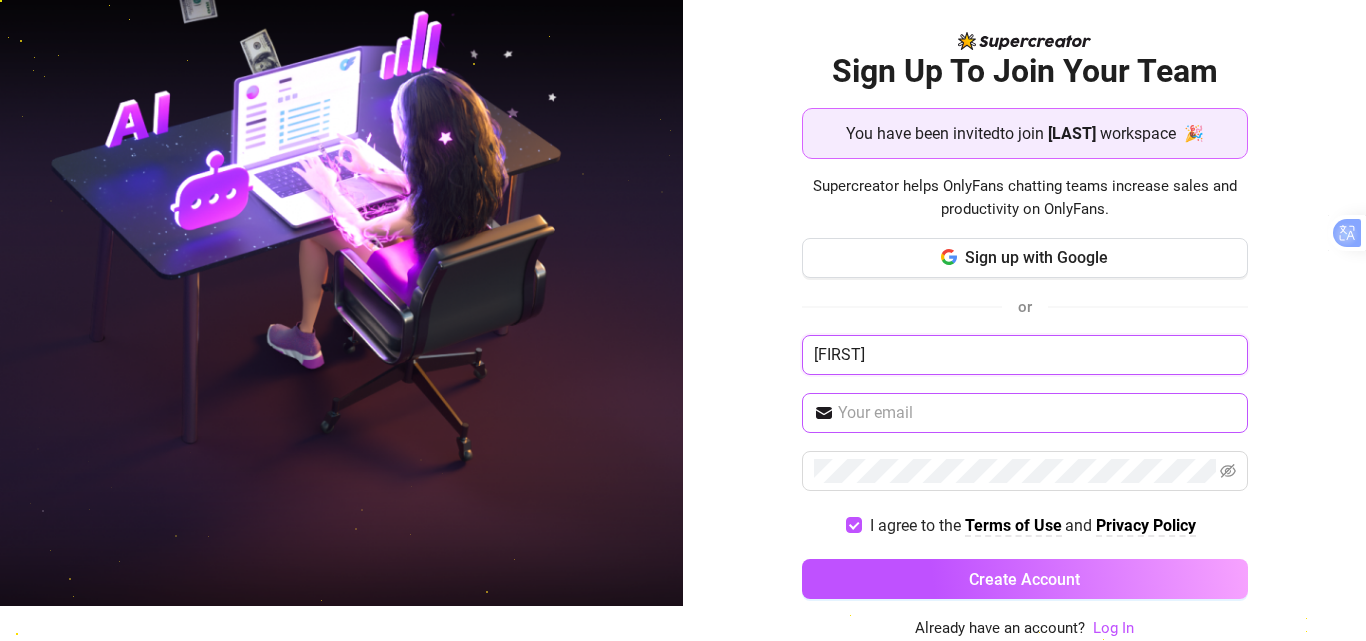 type on "[FIRST]" 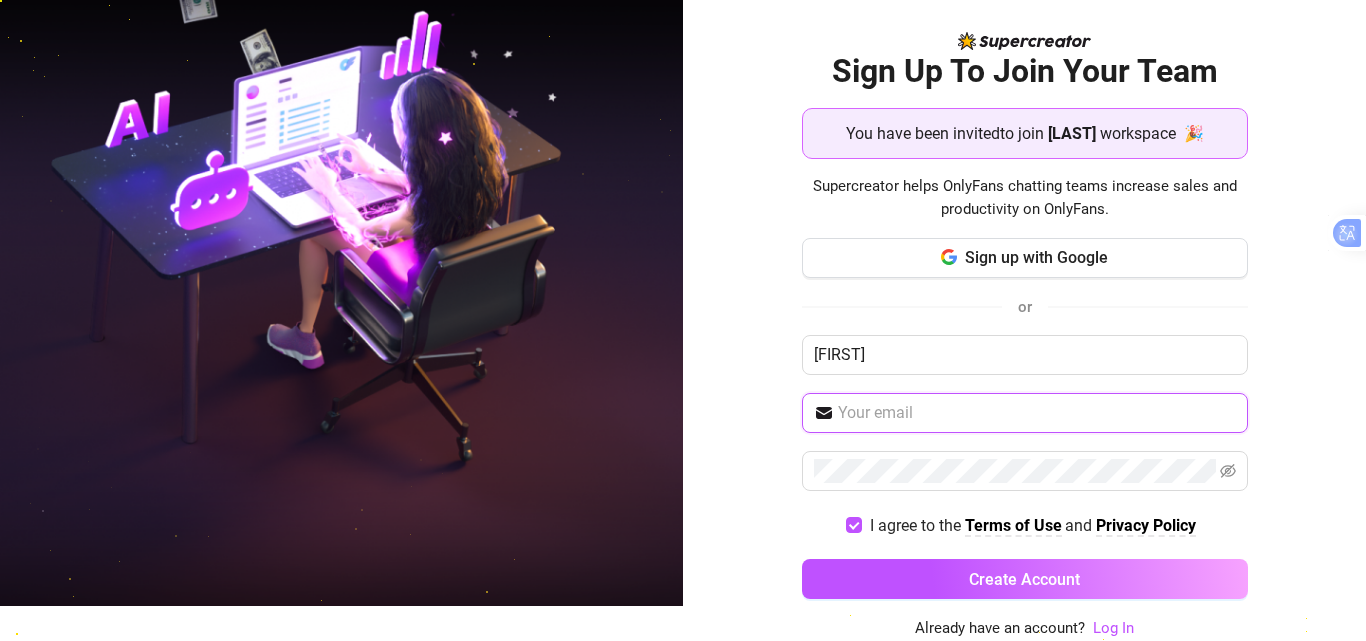 click at bounding box center [1037, 413] 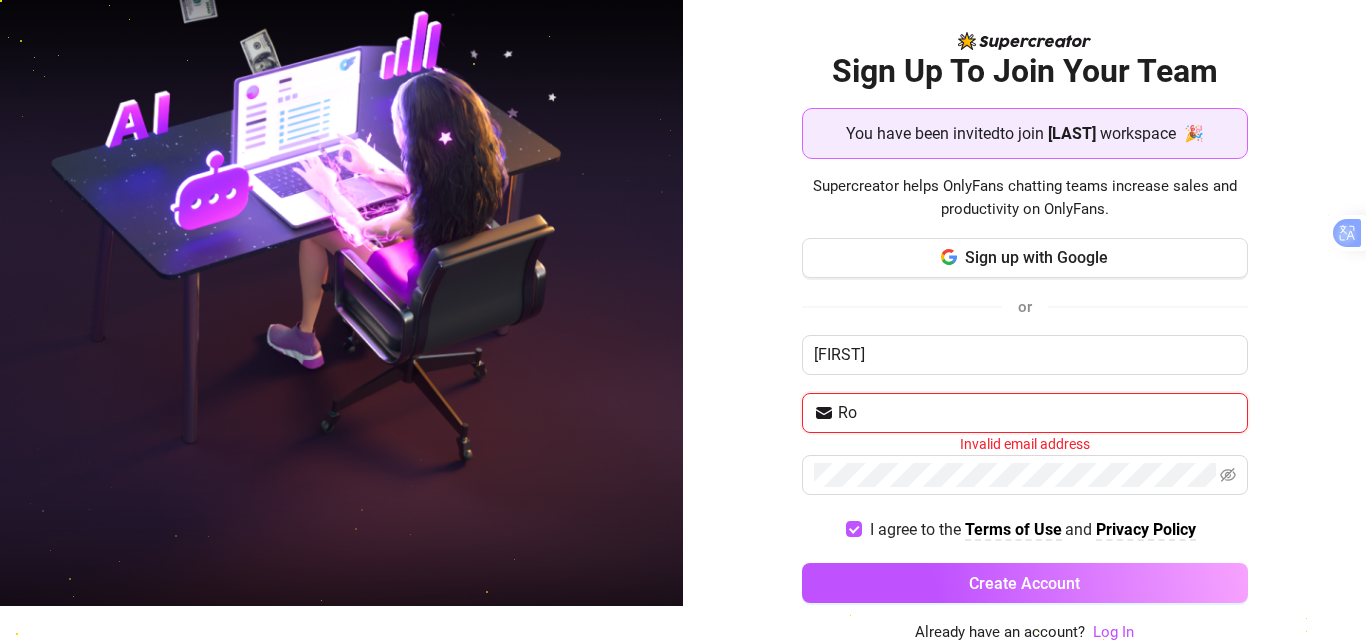 type on "R" 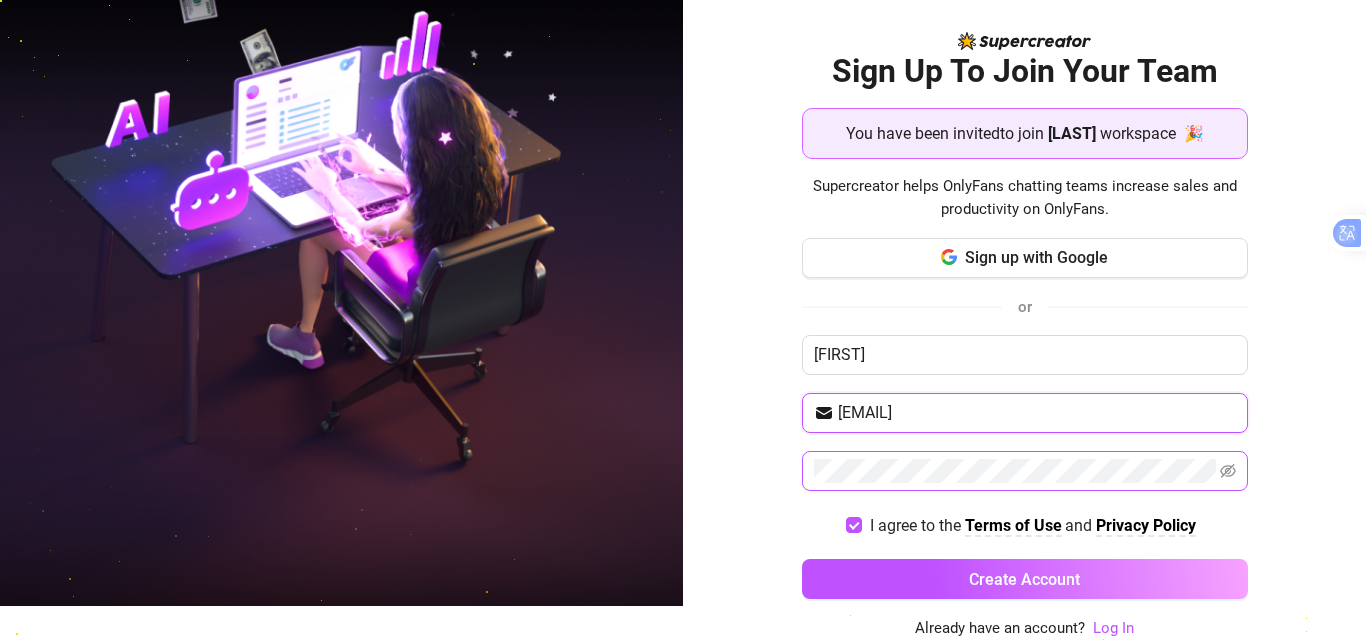 type on "[EMAIL]" 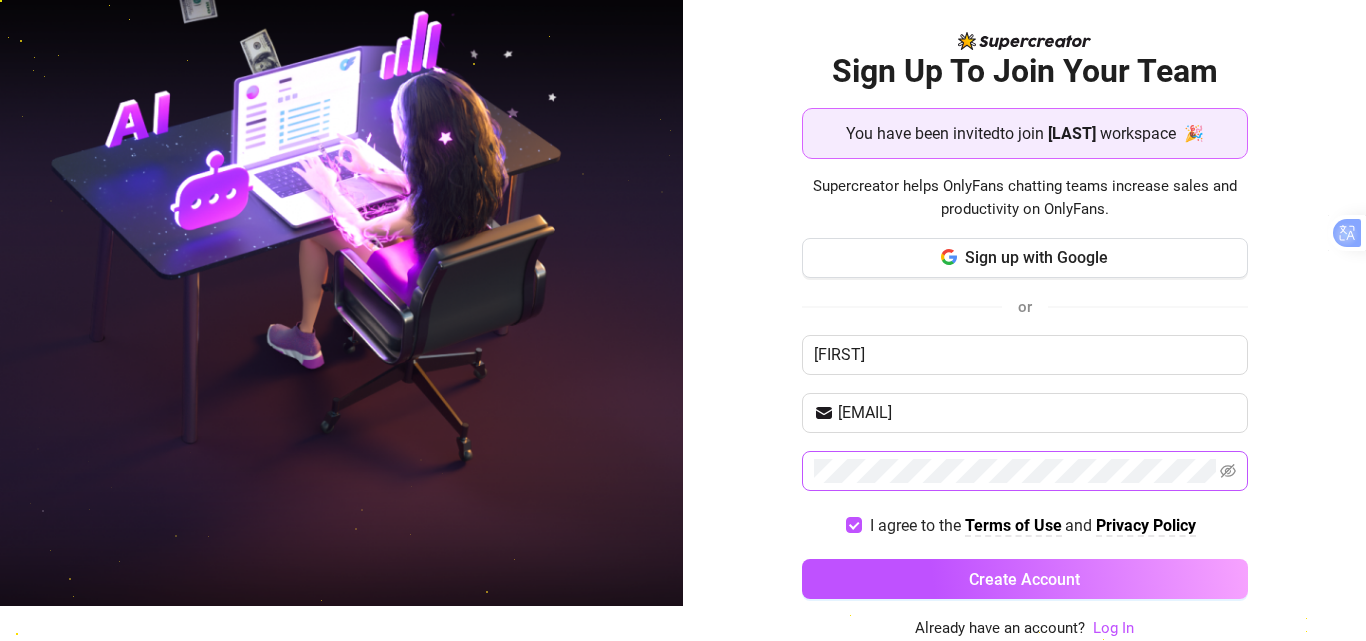 click at bounding box center (1025, 471) 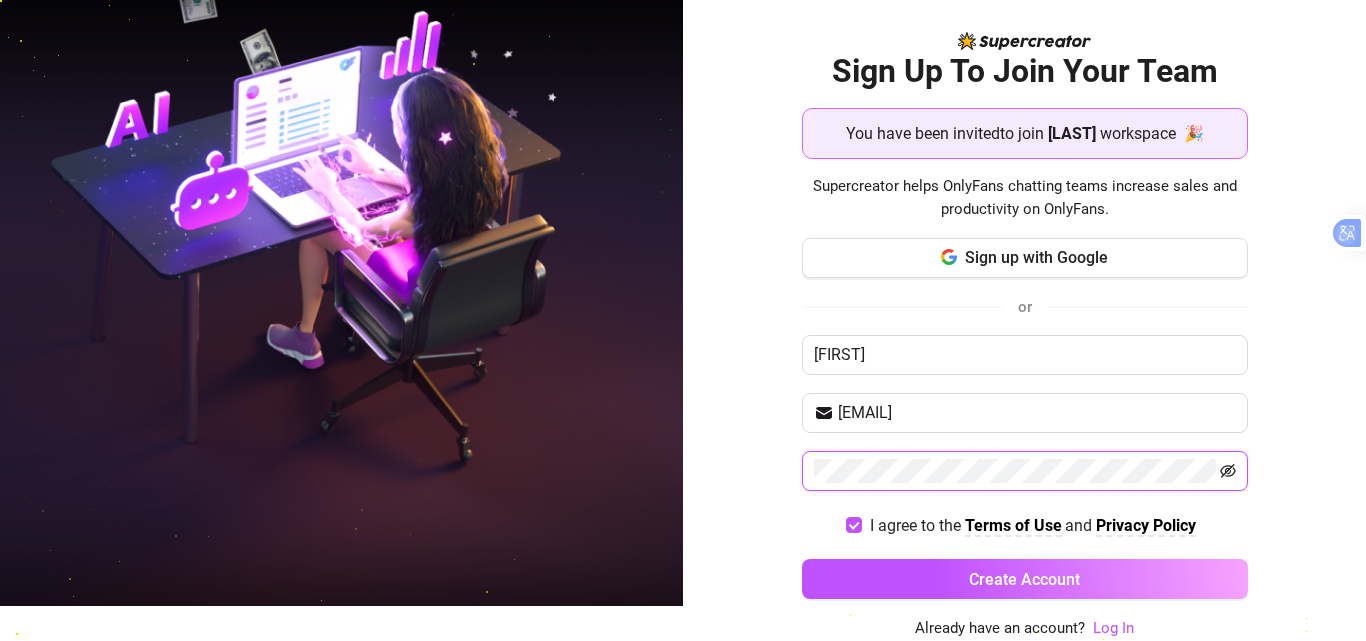 click 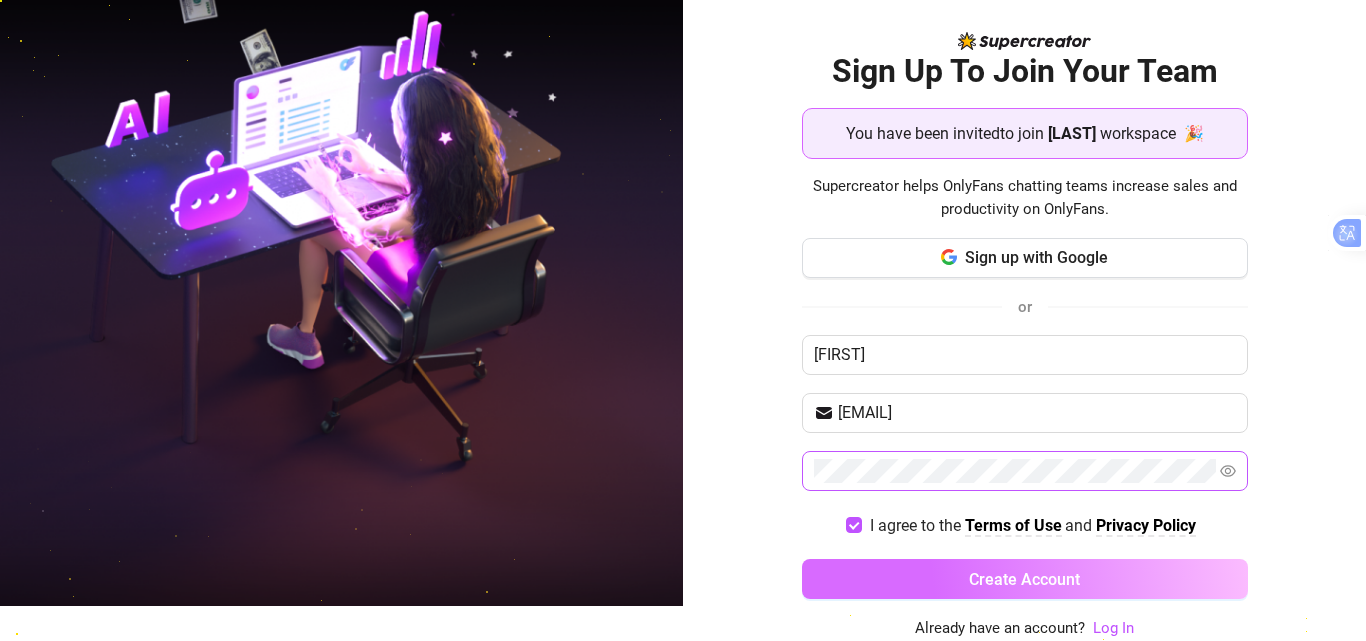 click on "Create Account" at bounding box center [1025, 579] 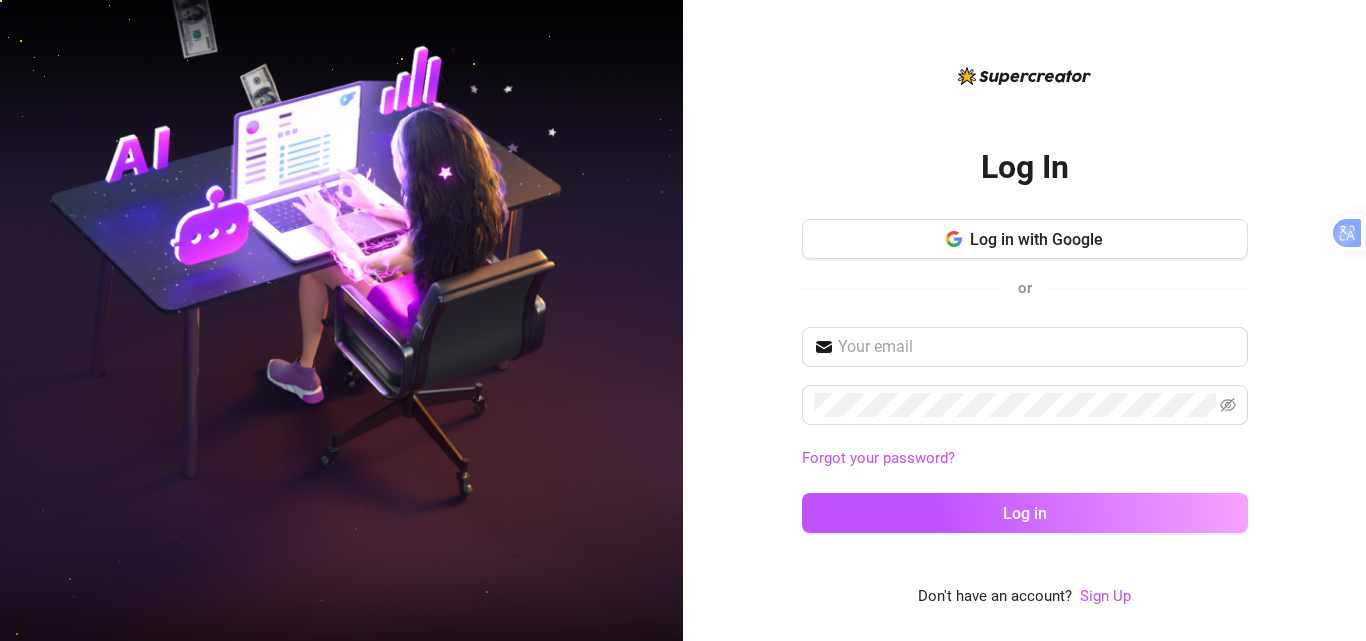 scroll, scrollTop: 0, scrollLeft: 0, axis: both 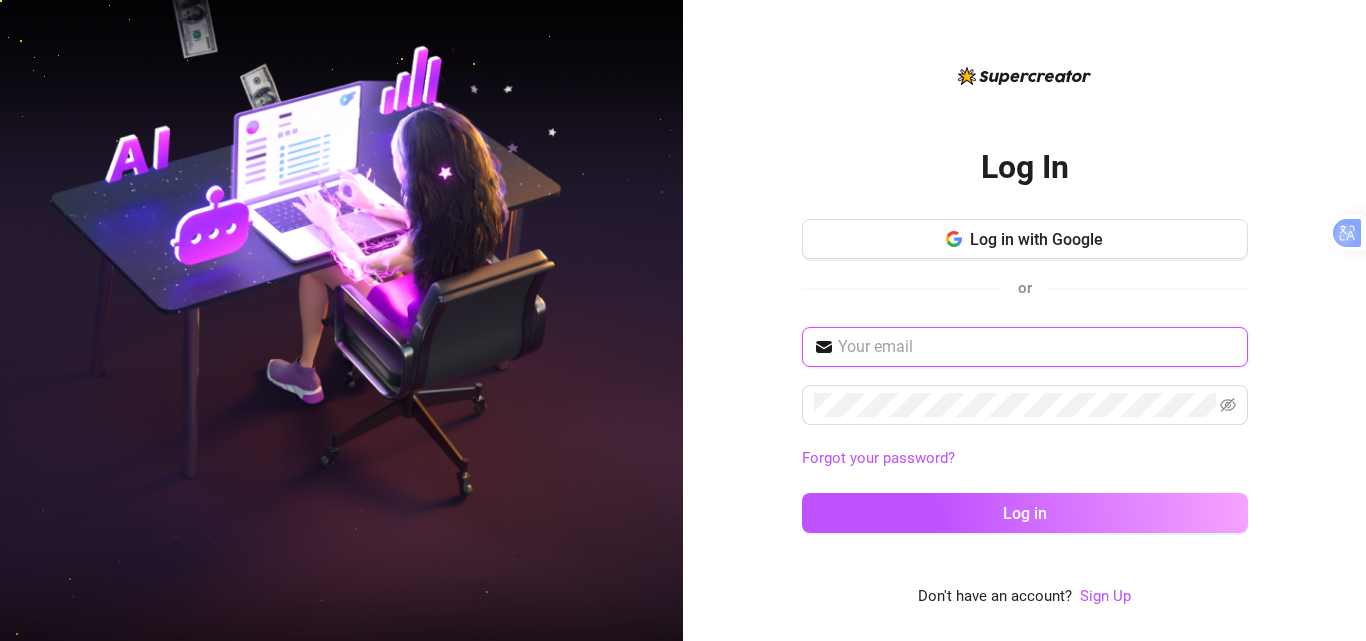 type on "[EMAIL]" 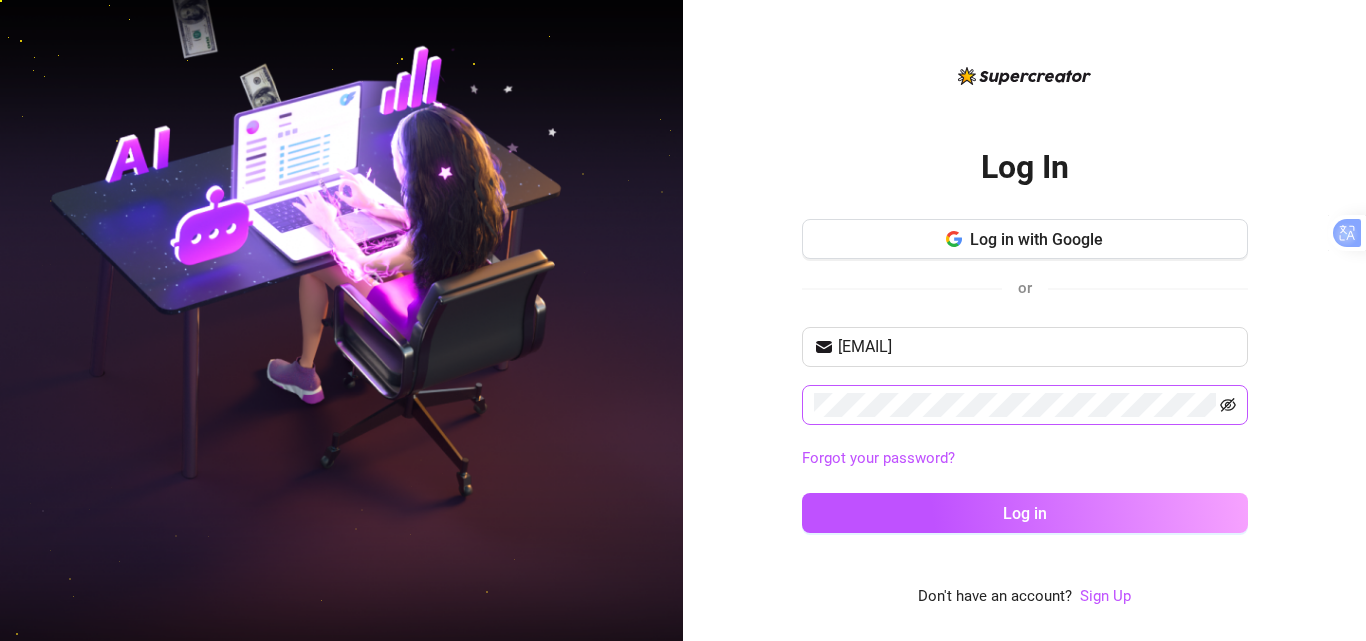 click 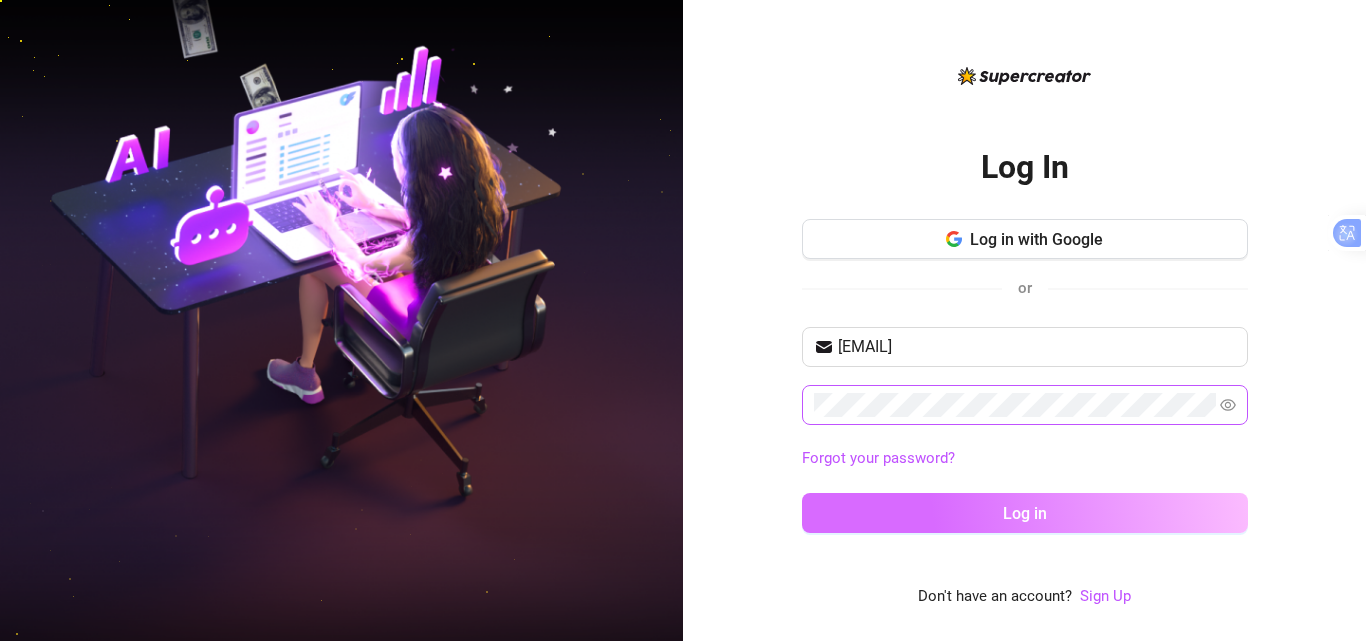 click on "Log in" at bounding box center (1025, 513) 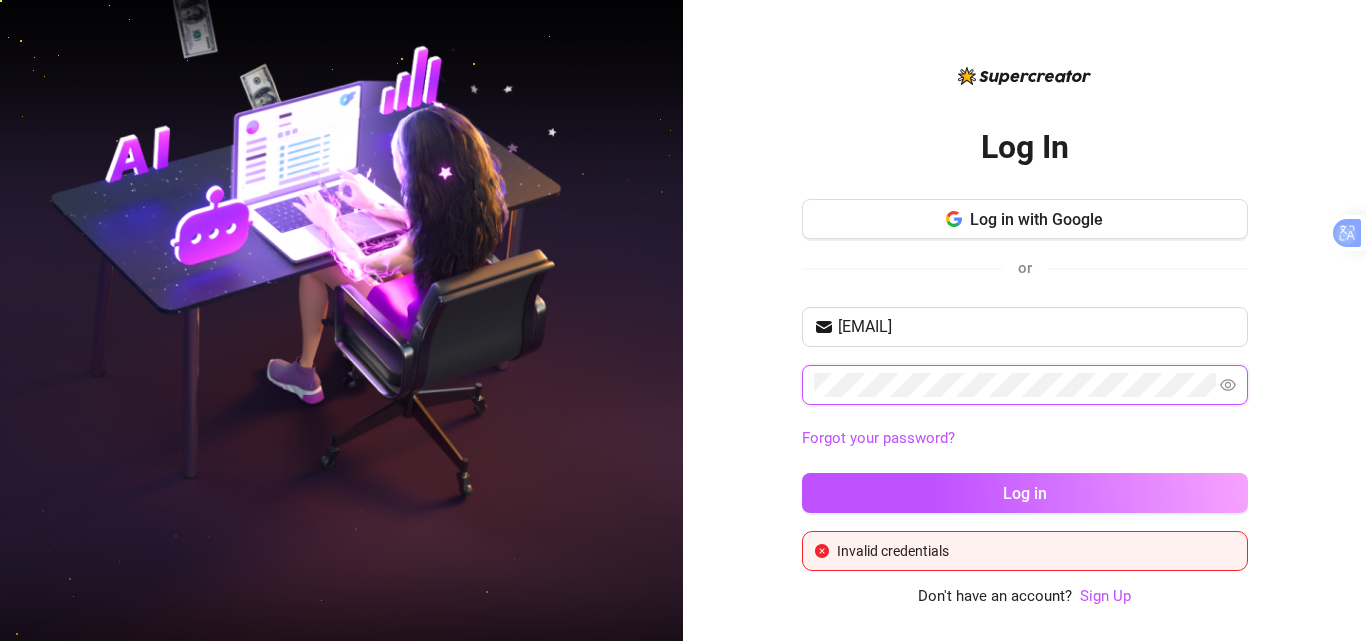 click on "Log in" at bounding box center (1025, 493) 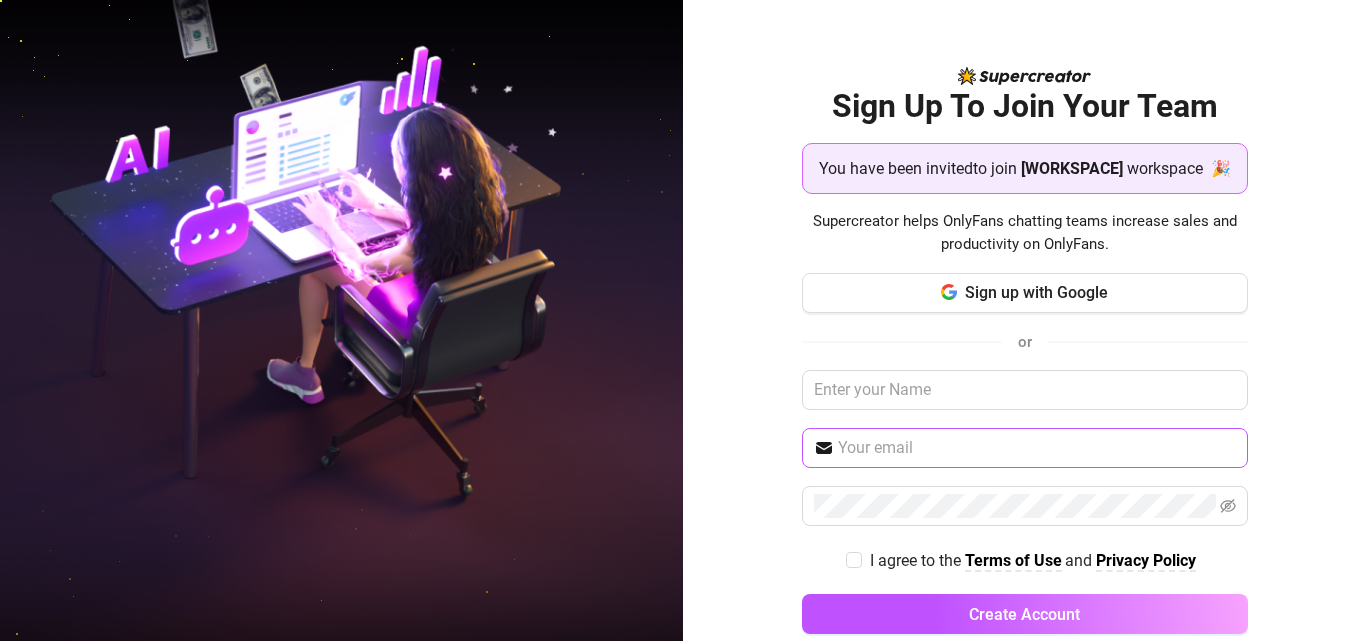 scroll, scrollTop: 0, scrollLeft: 0, axis: both 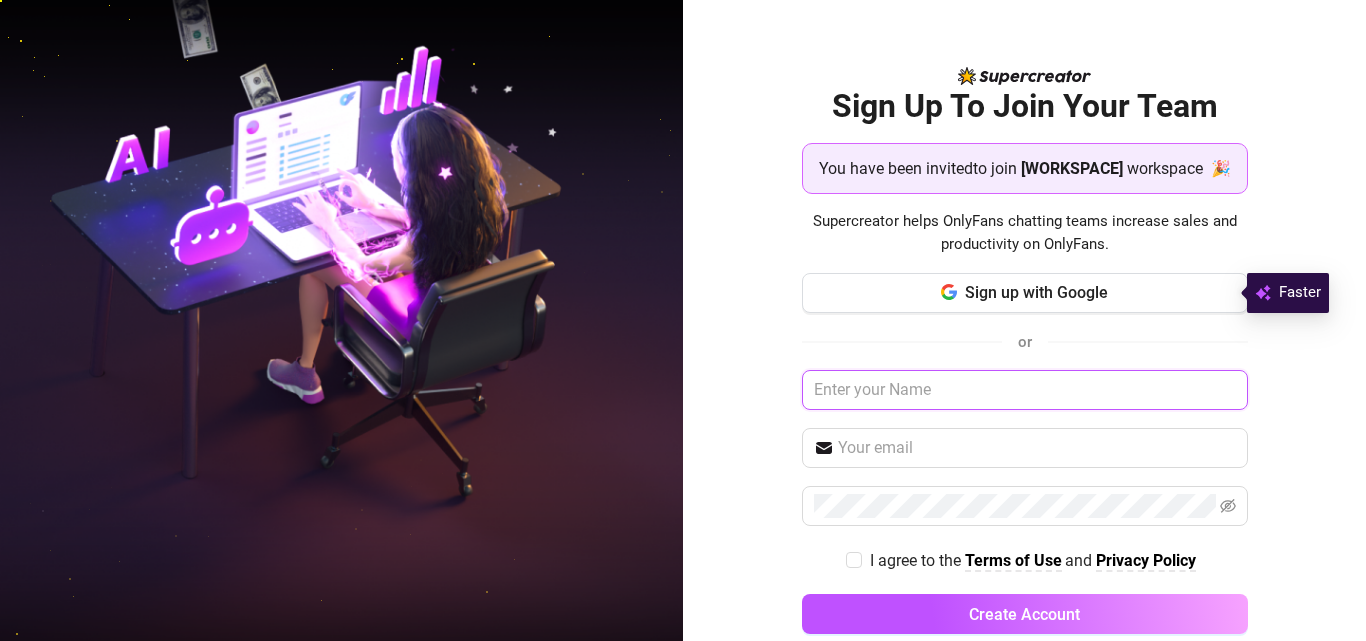 click at bounding box center (1025, 390) 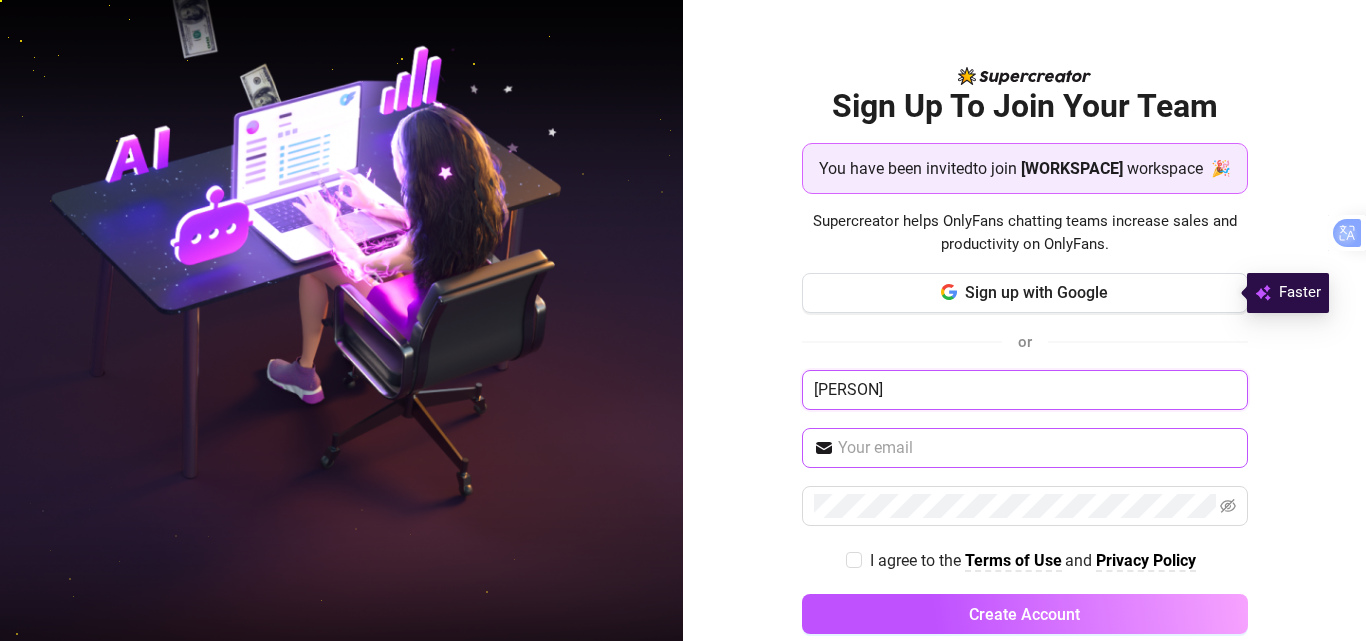 type on "[PERSON]" 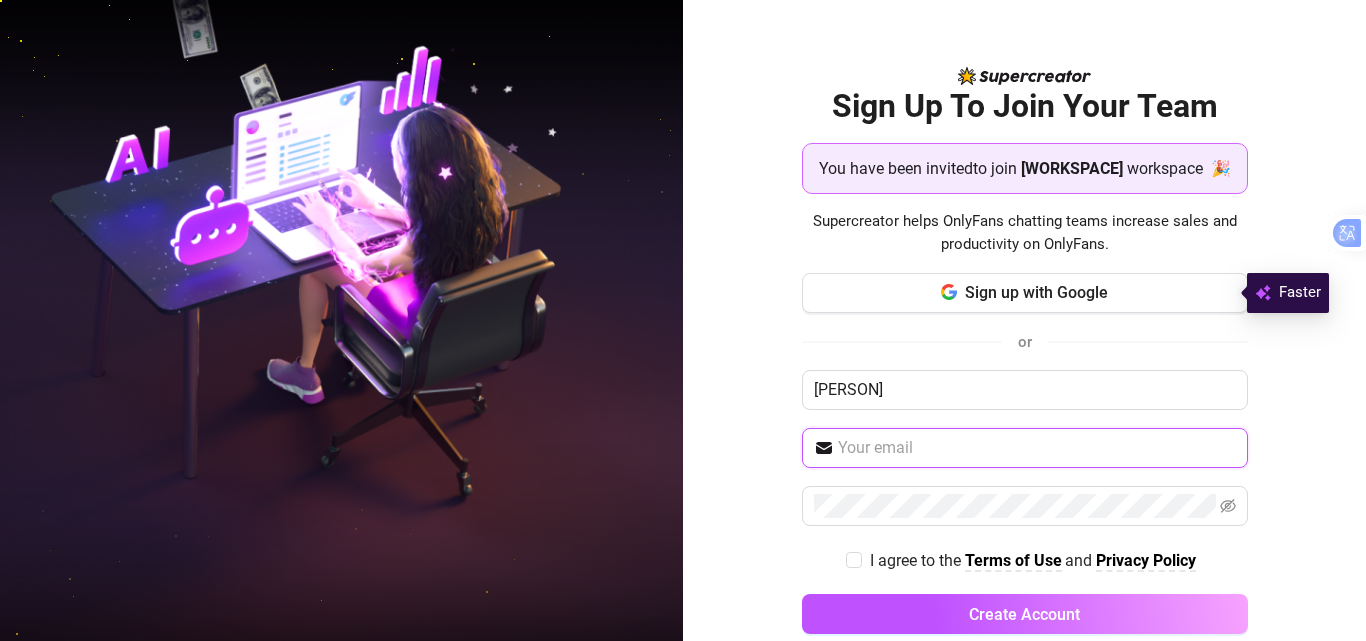 click at bounding box center [1037, 448] 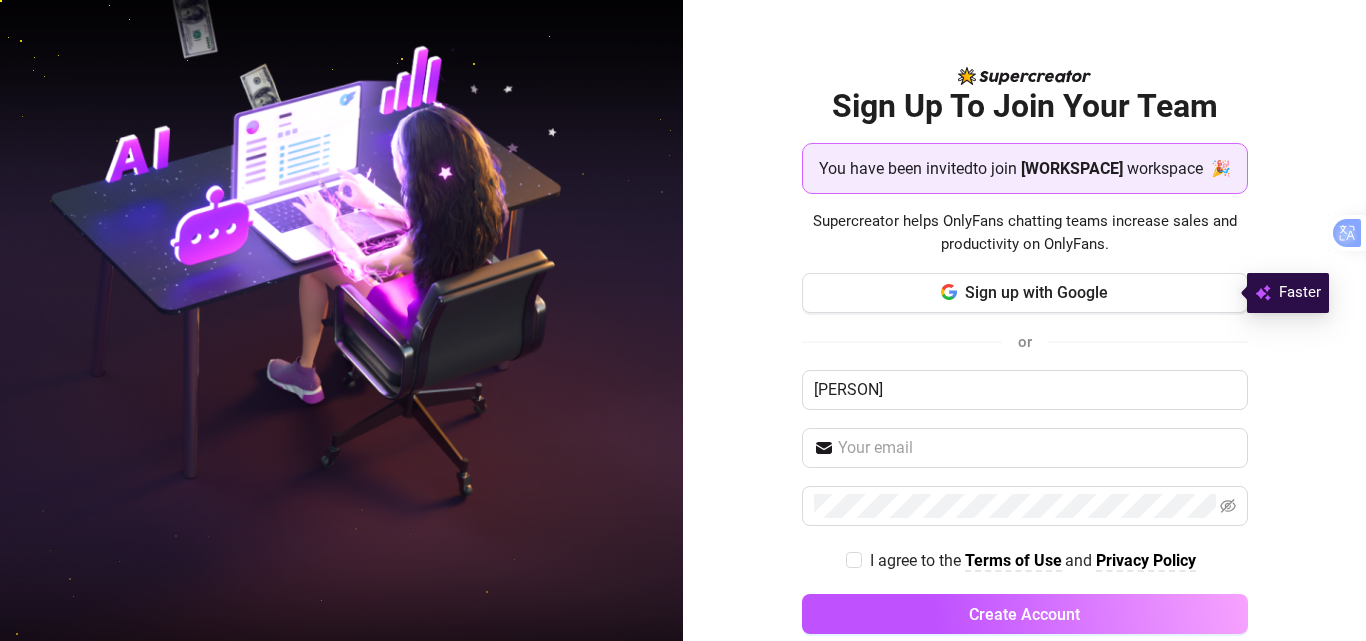 click on "Sign Up To Join Your Team You have been invited  to join   Bellamy   workspace  🎉 Supercreator helps OnlyFans chatting teams increase sales and productivity on OnlyFans. Sign up with Google or Ana I agree to the   Terms of Use   and   Privacy Policy Create Account Already have an account? Log In" at bounding box center (1024, 320) 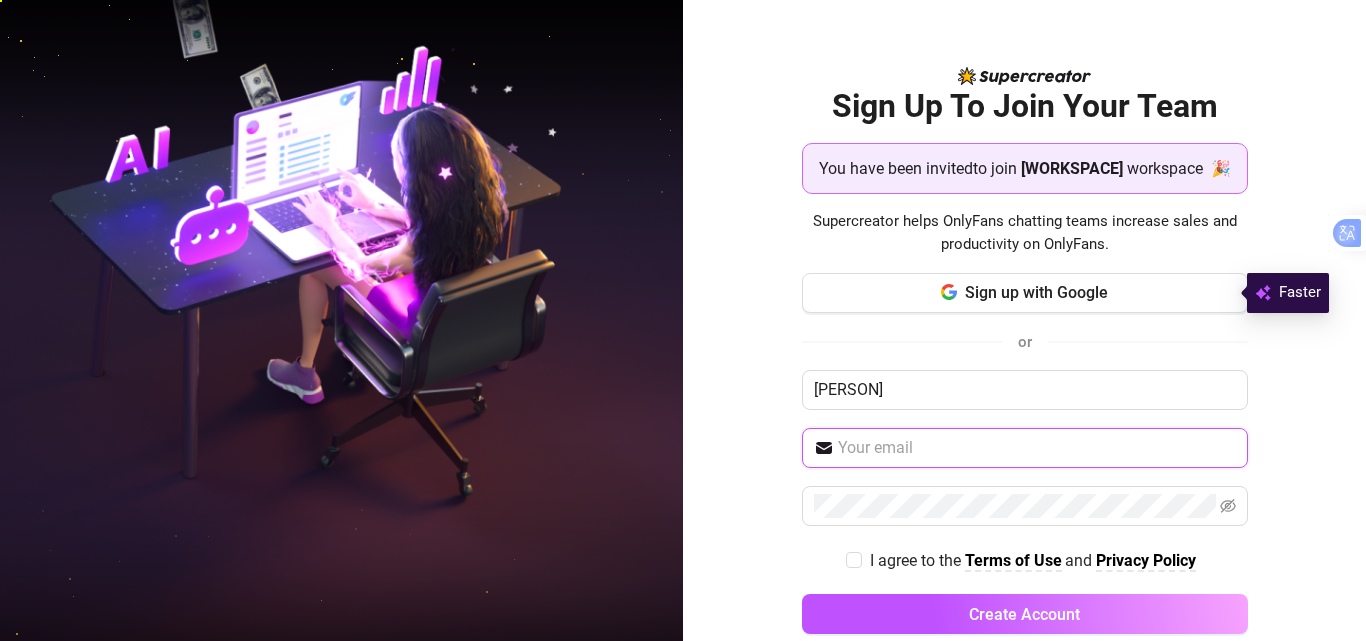 click at bounding box center [1037, 448] 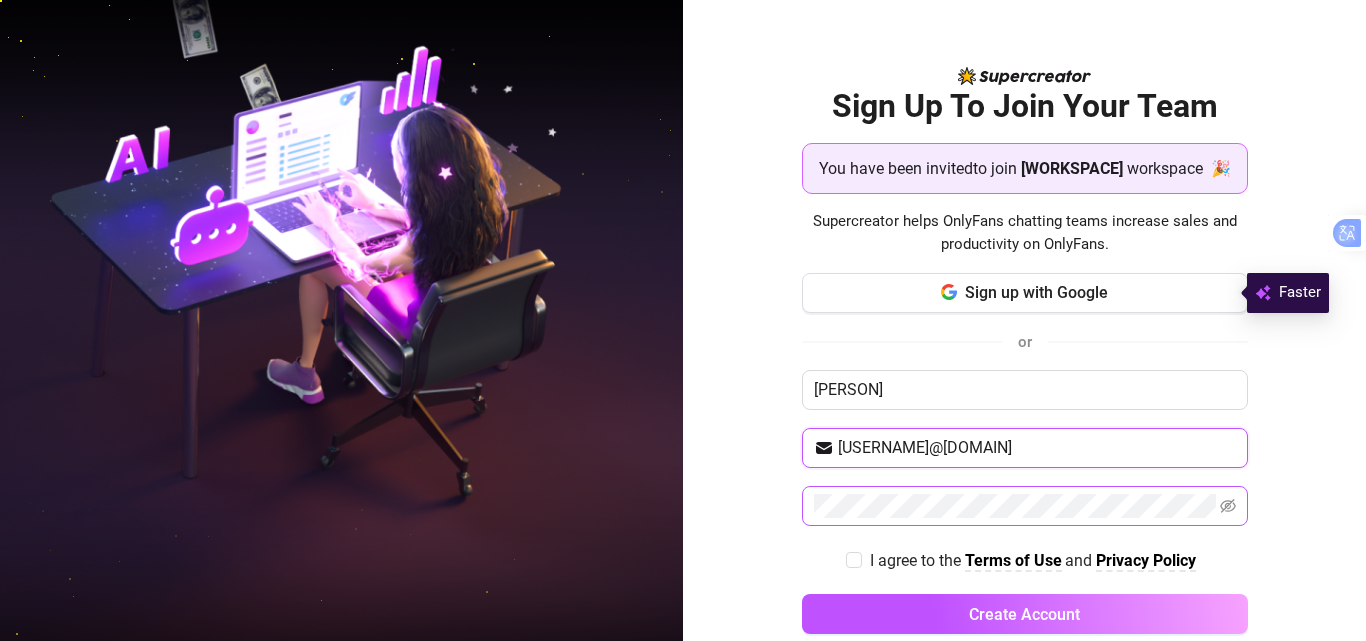 type on "langstonanastasia057@gmail.com" 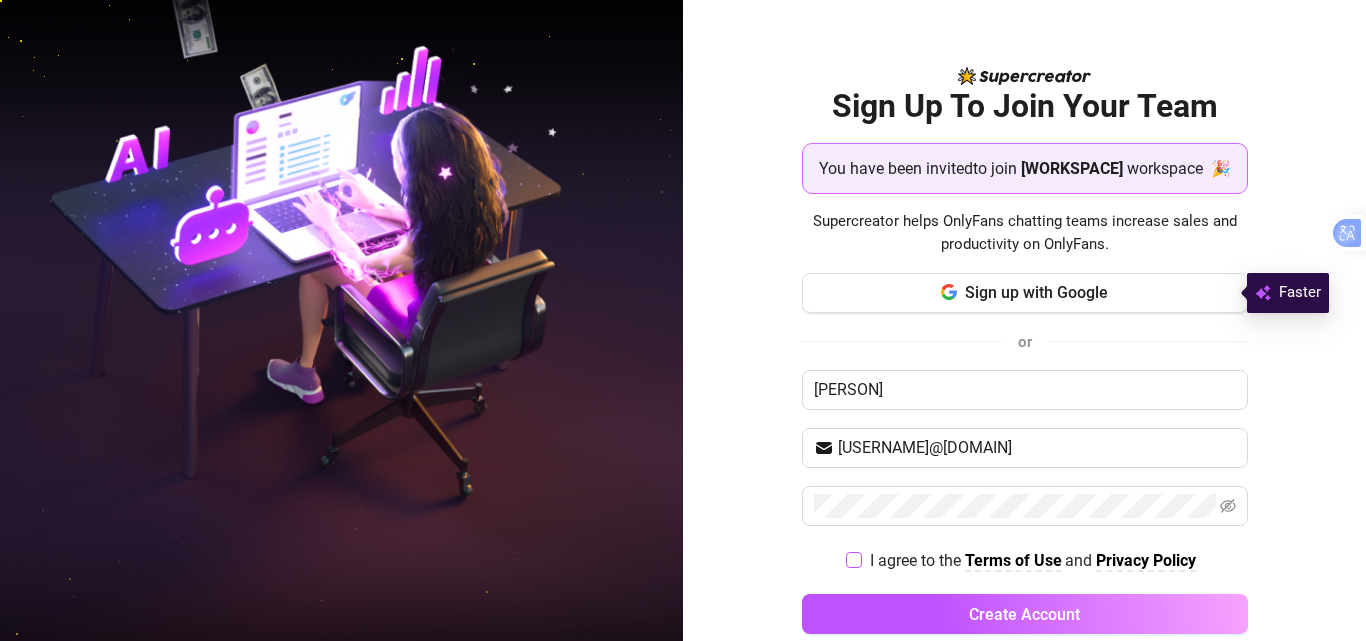 click on "I agree to the   Terms of Use   and   Privacy Policy" at bounding box center [853, 559] 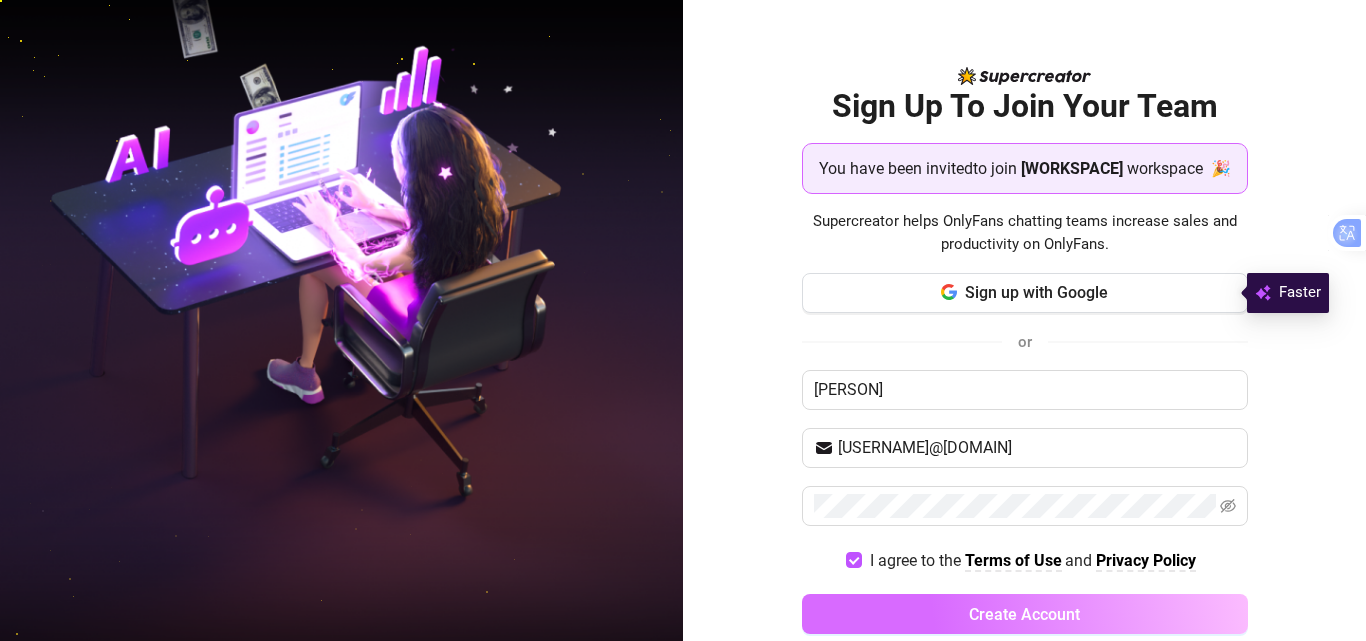 click on "Create Account" at bounding box center (1025, 614) 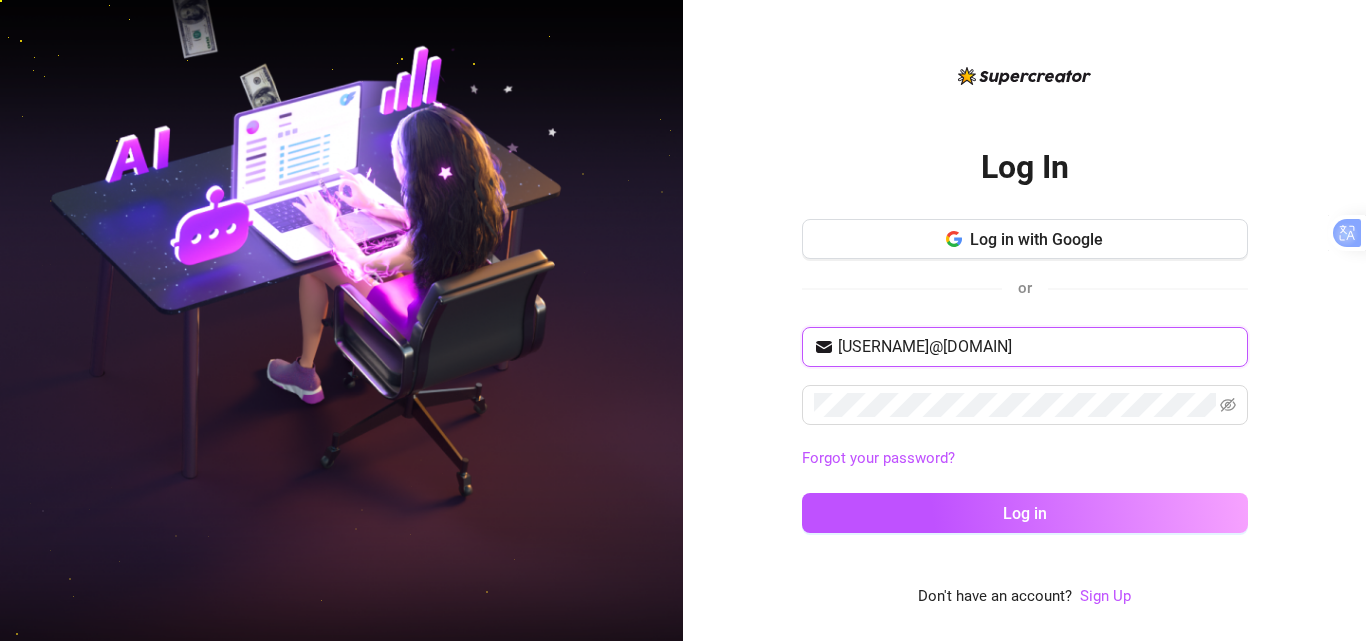 type on "langstonanastasia057@gmail.com" 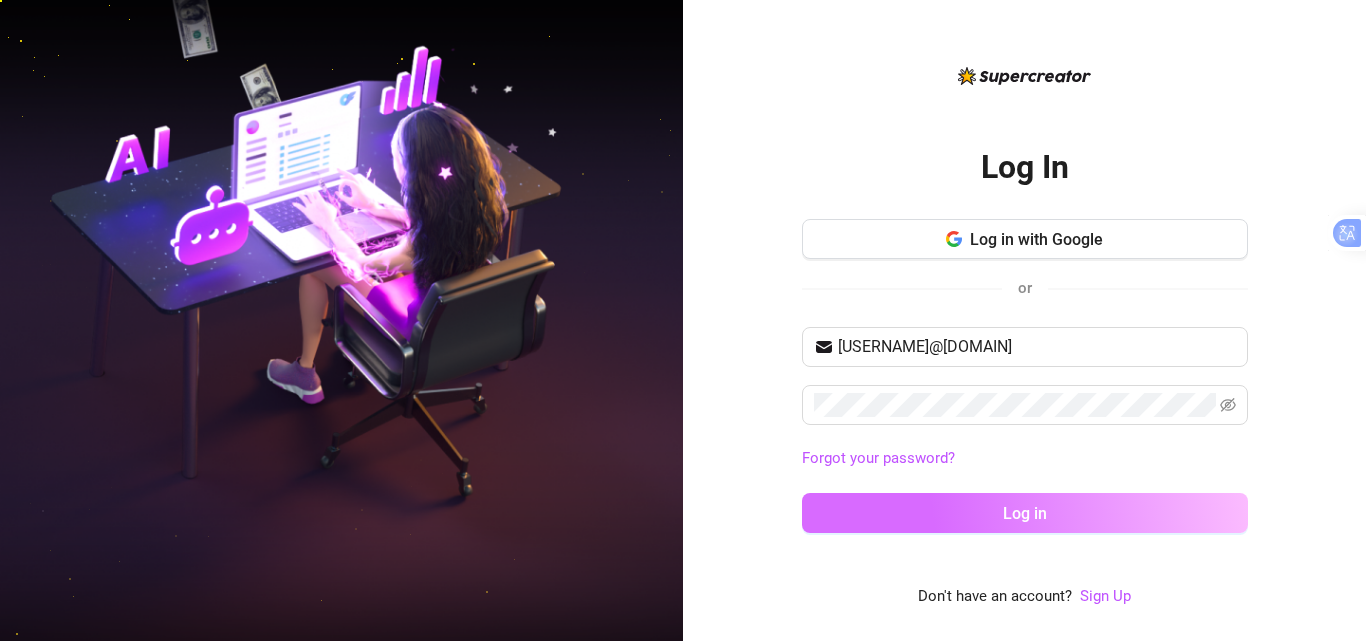 click on "Log in" at bounding box center (1025, 513) 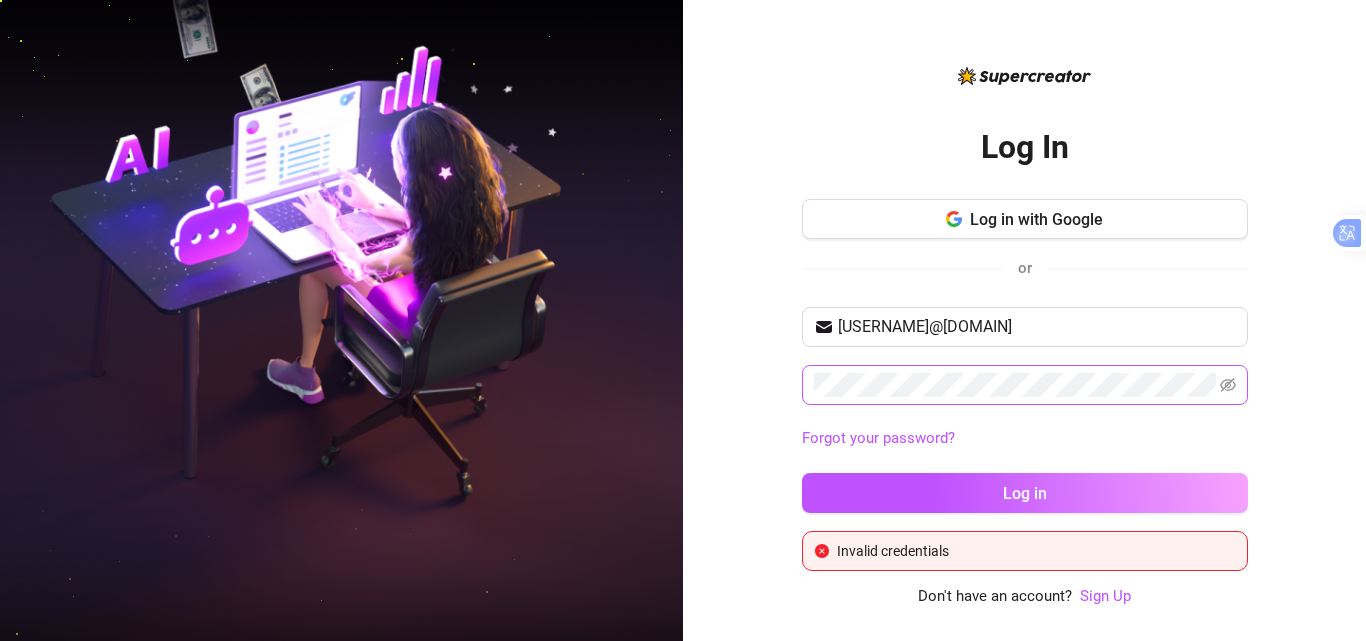 click at bounding box center [1025, 385] 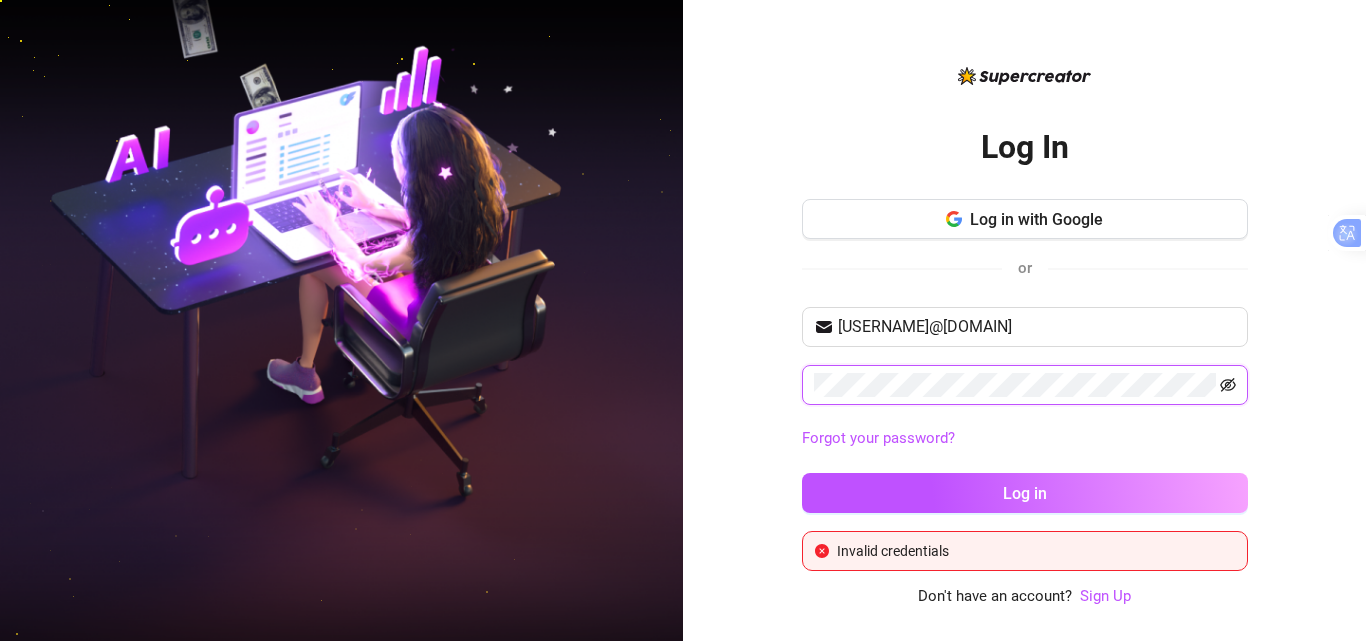 click 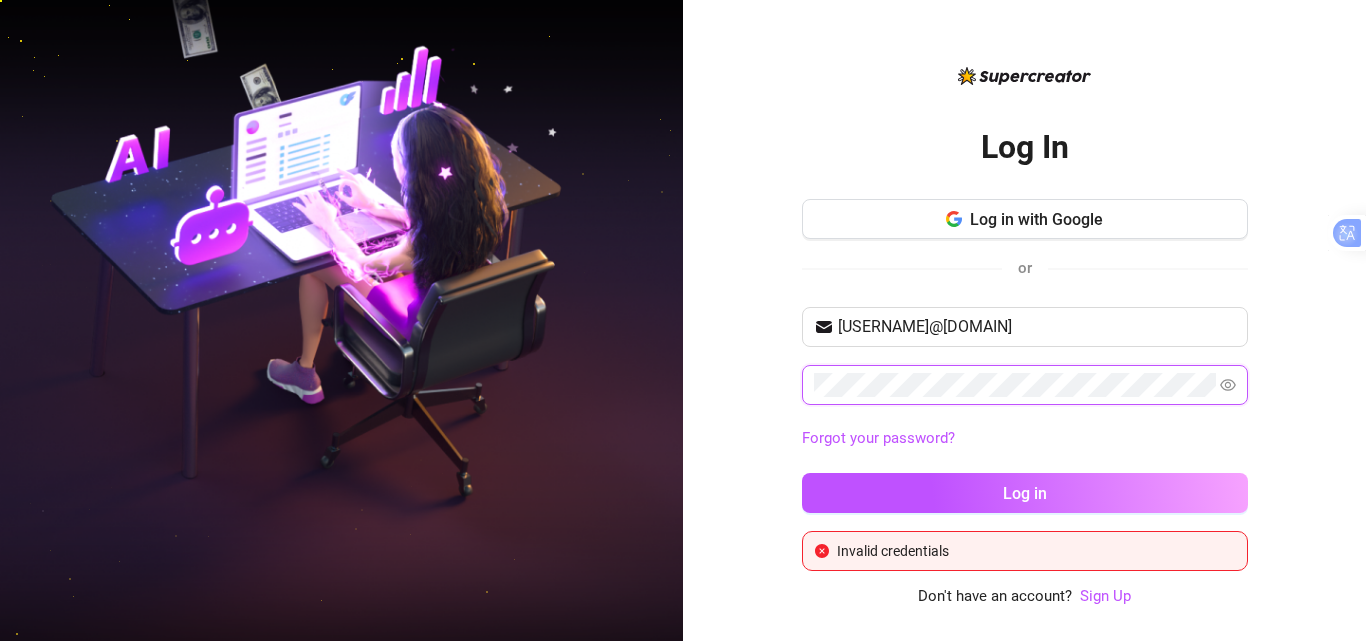 click on "Log in" at bounding box center (1025, 493) 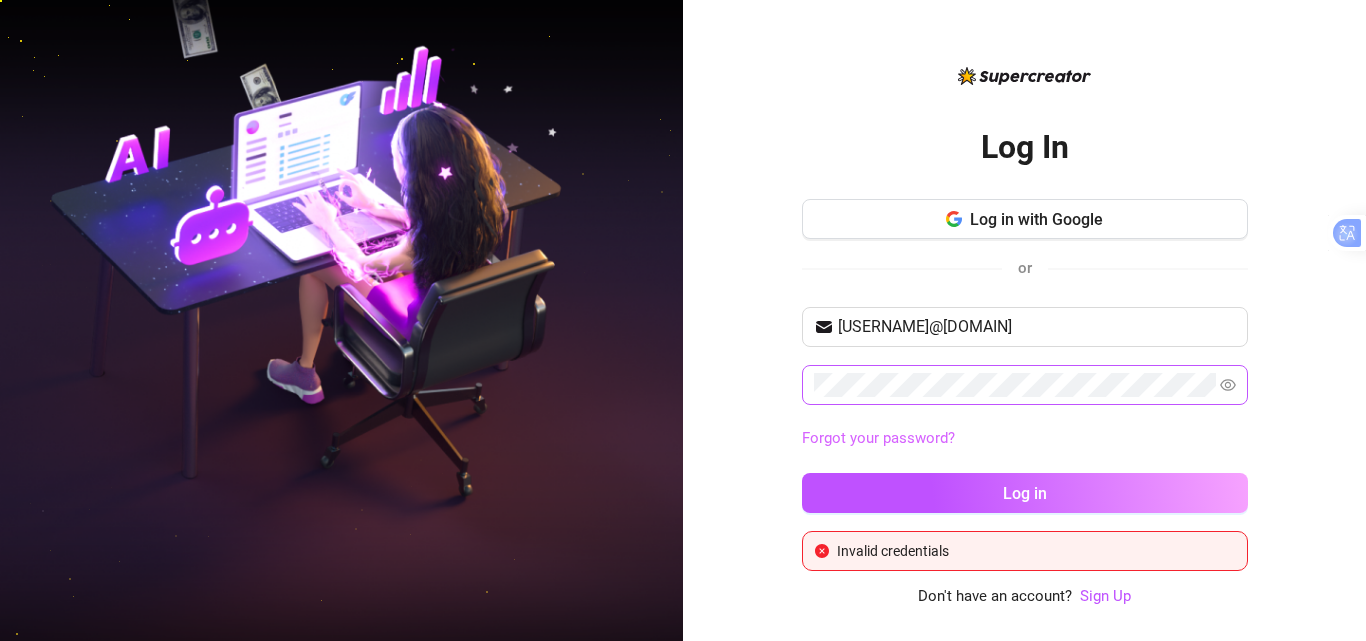 click on "Forgot your password?" at bounding box center (878, 438) 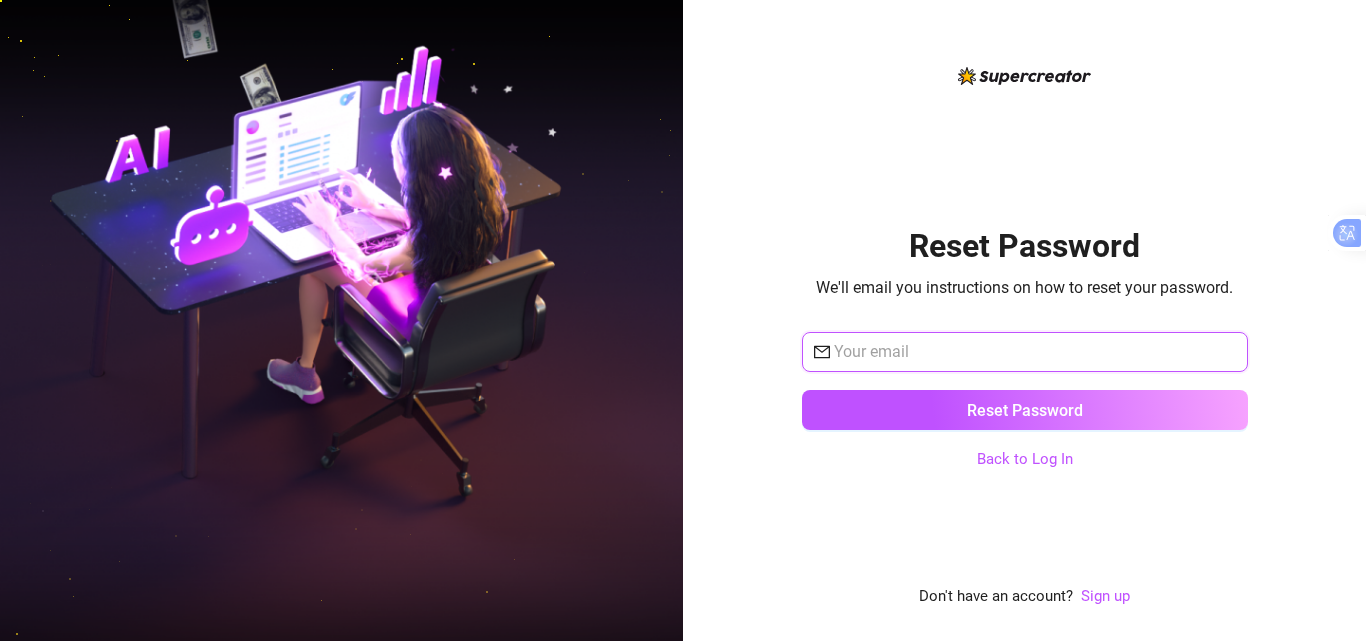 type on "langstonanastasia057@gmail.com" 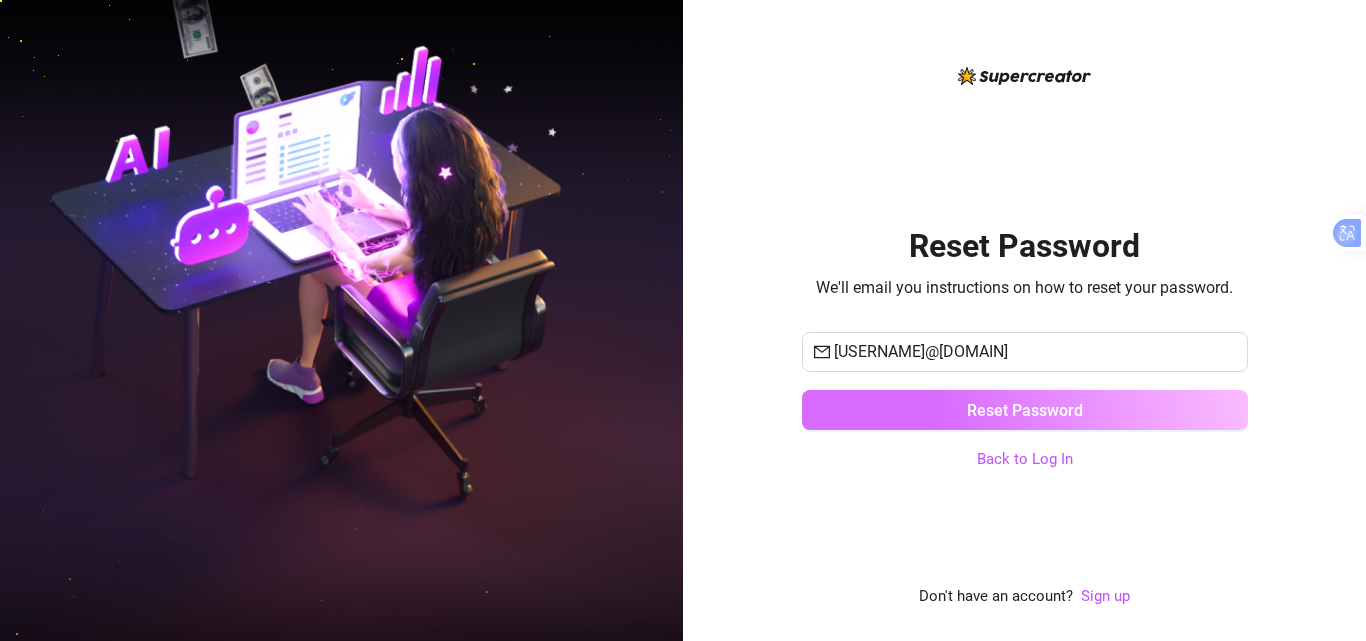 click on "Reset Password" at bounding box center [1025, 410] 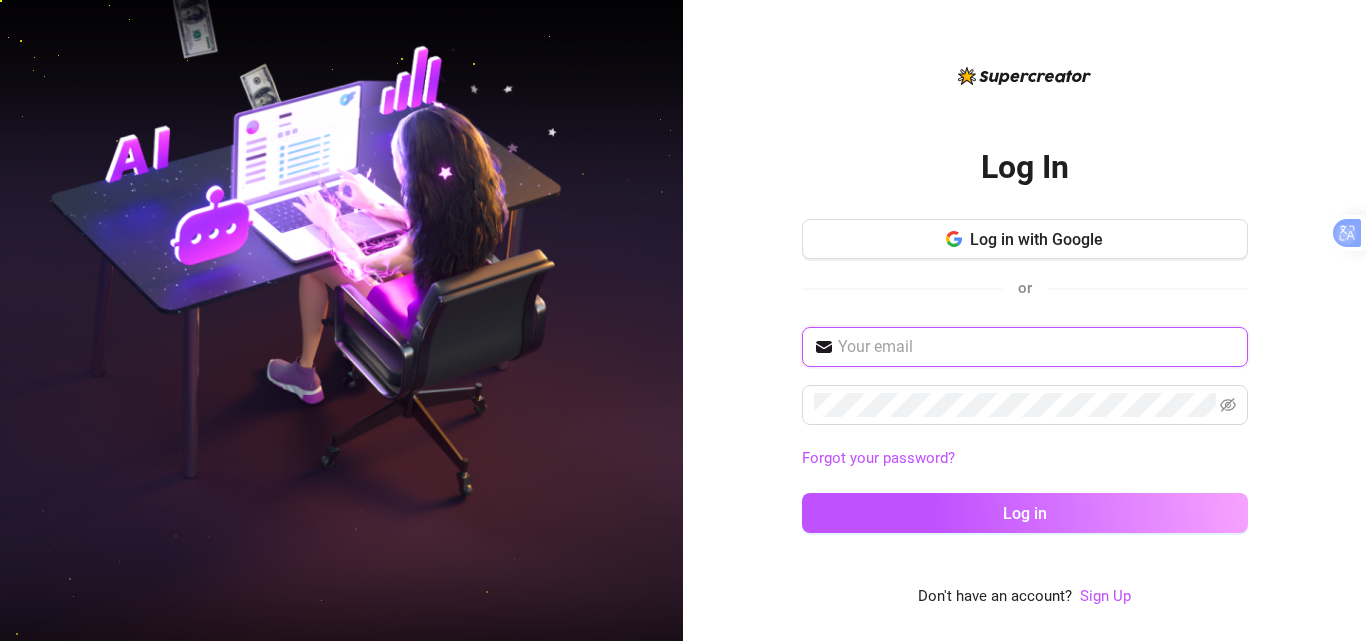 type on "langstonanastasia057@gmail.com" 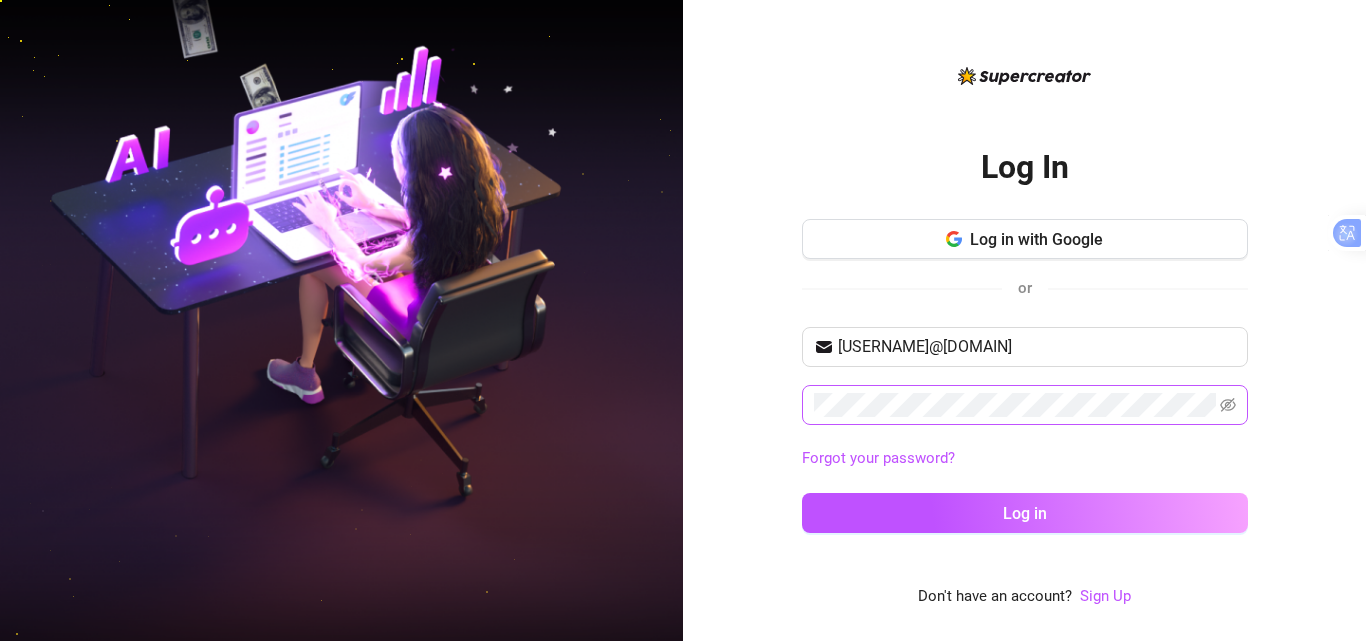 click at bounding box center (1025, 405) 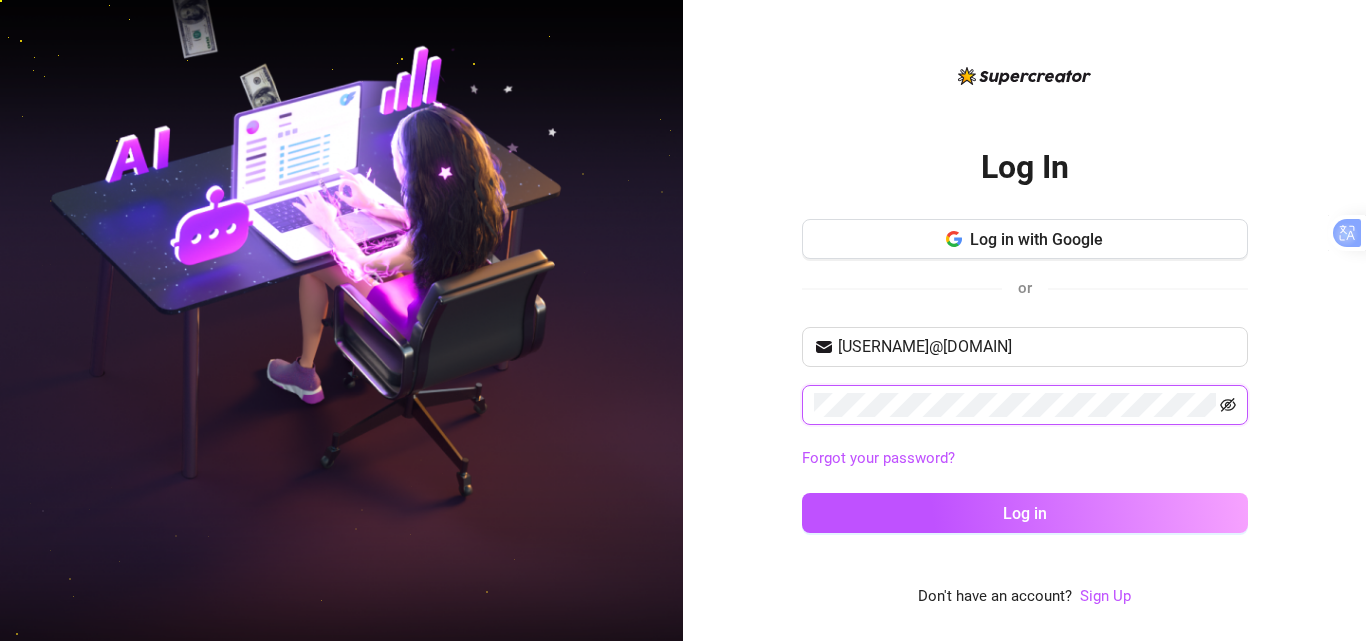 click 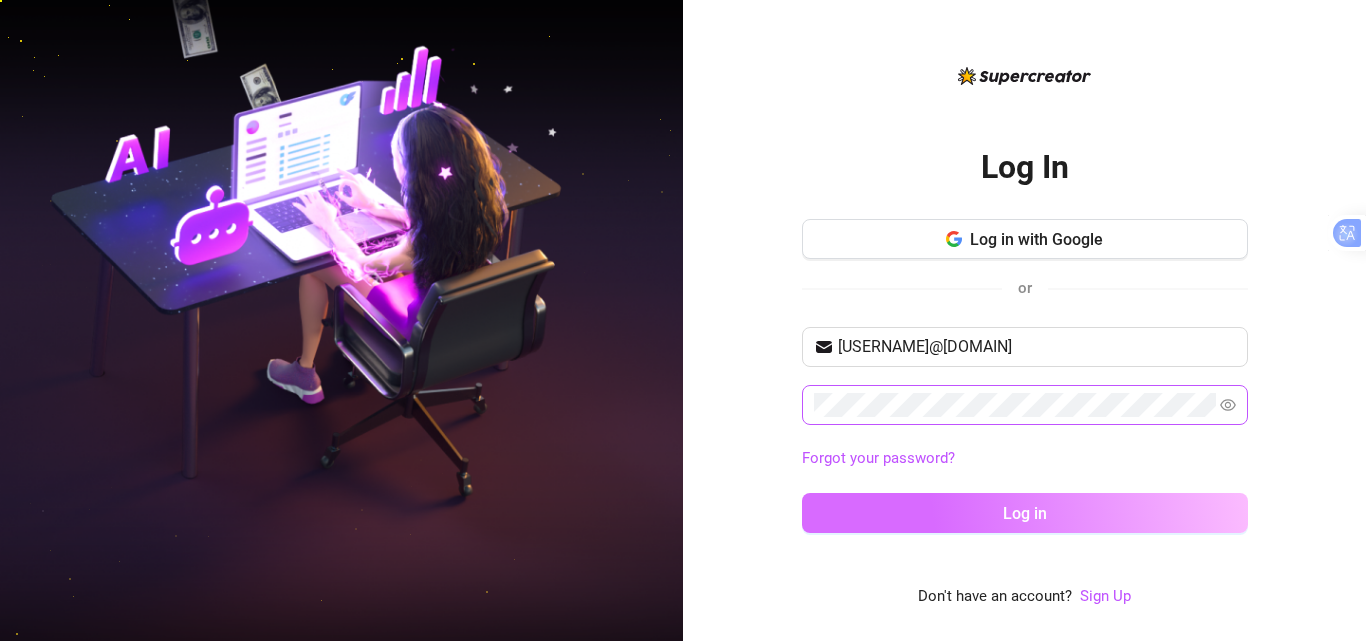 click on "Log in" at bounding box center (1025, 513) 